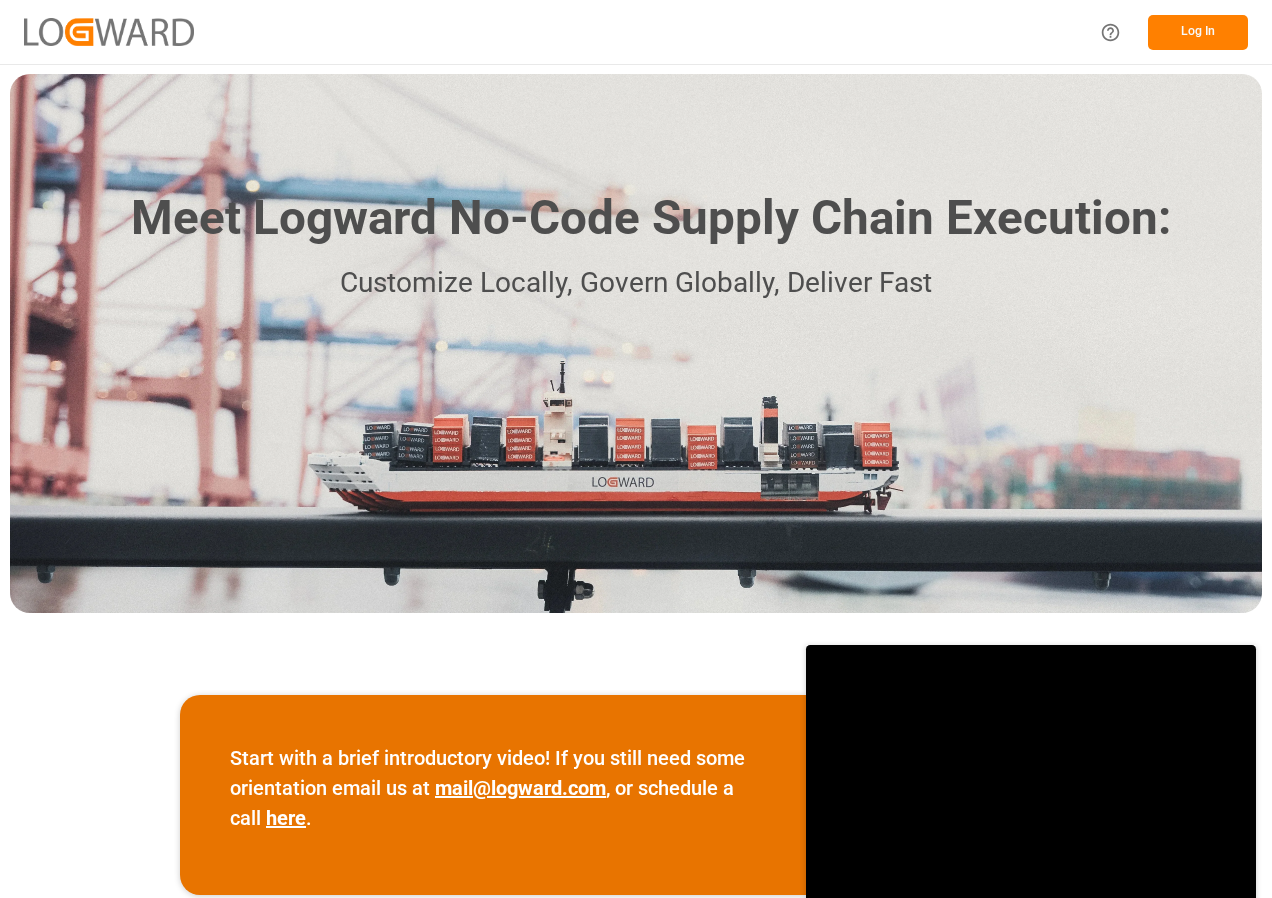 scroll, scrollTop: 0, scrollLeft: 0, axis: both 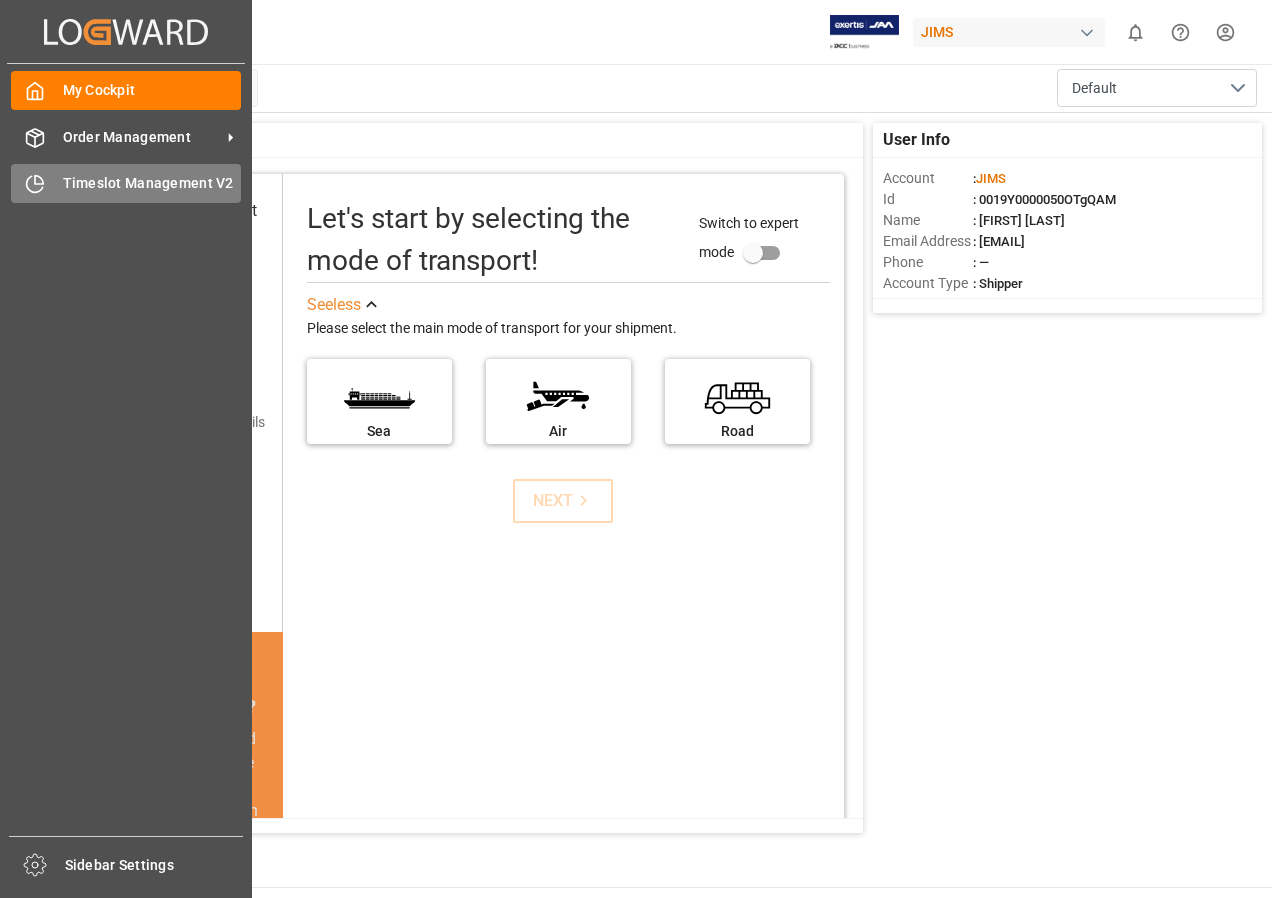 click on "Timeslot Management V2" at bounding box center (152, 183) 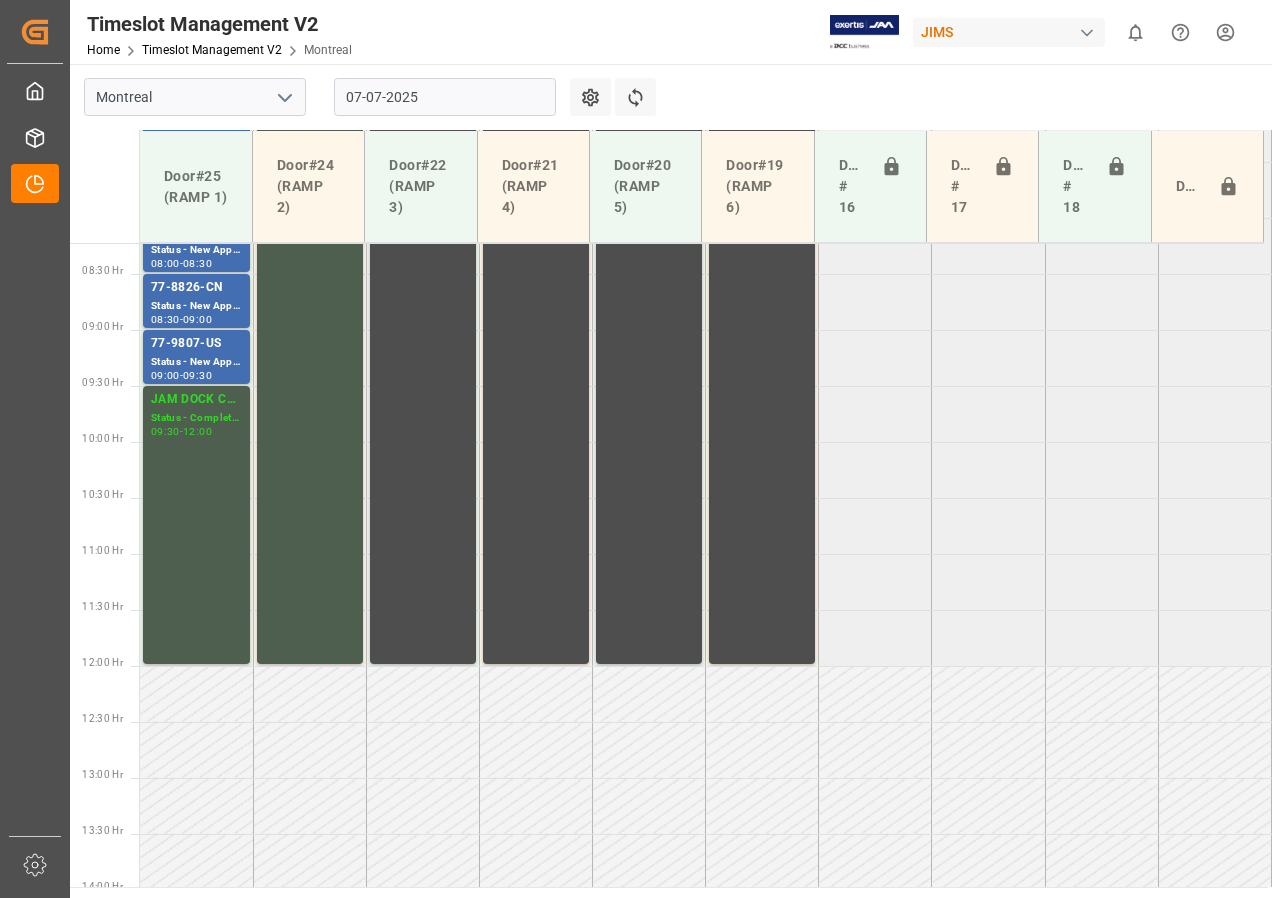 scroll, scrollTop: 925, scrollLeft: 0, axis: vertical 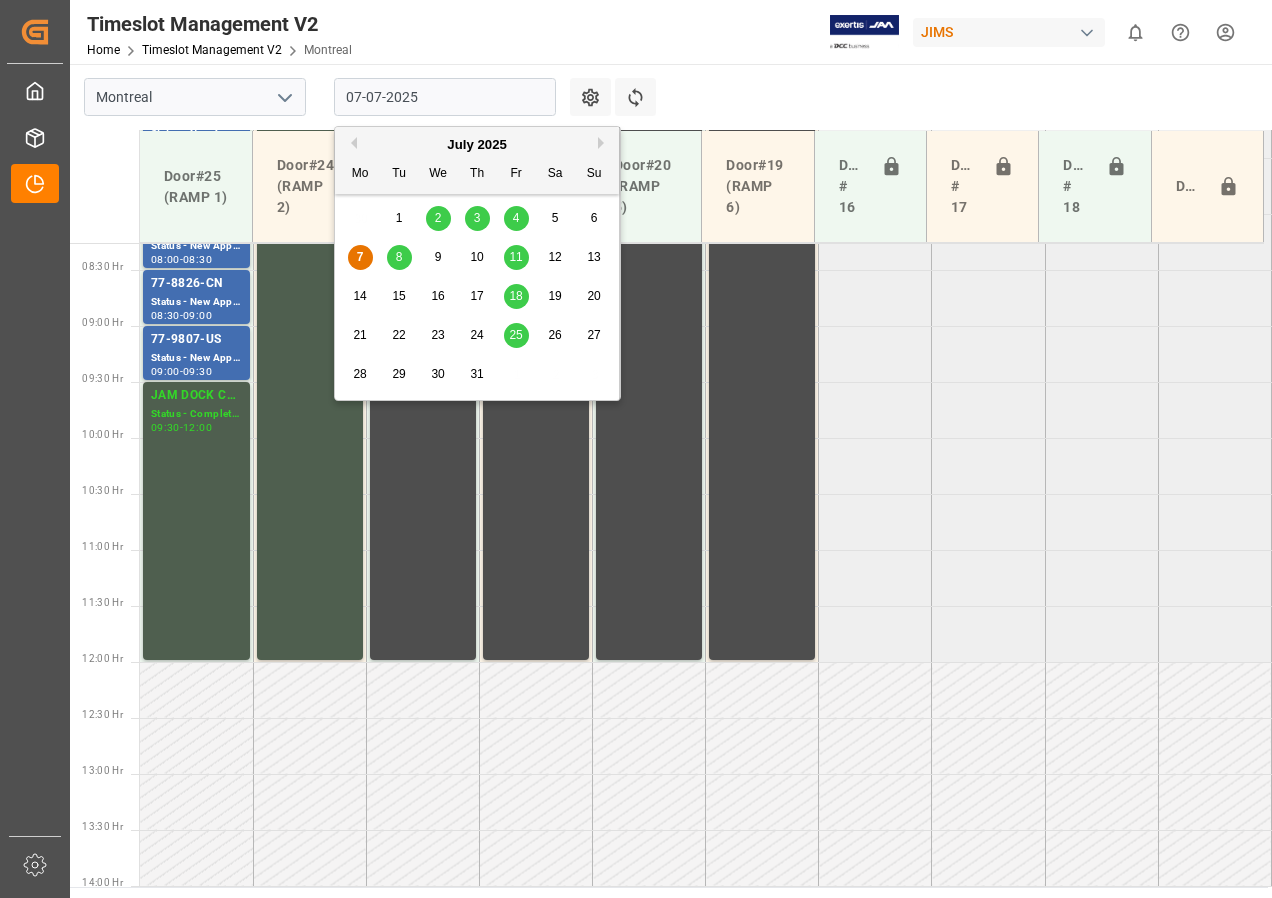 click on "07-07-2025" at bounding box center [445, 97] 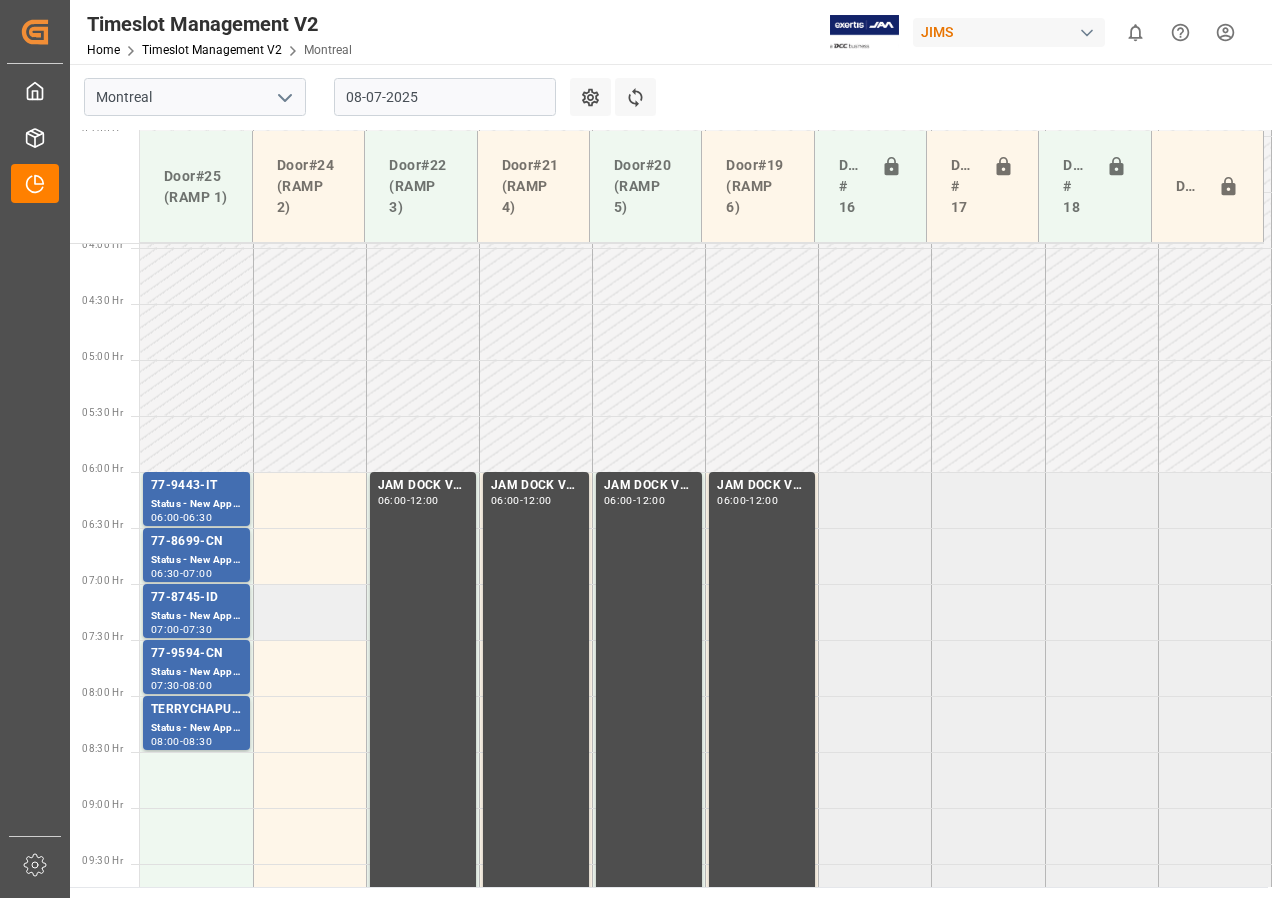 scroll, scrollTop: 625, scrollLeft: 0, axis: vertical 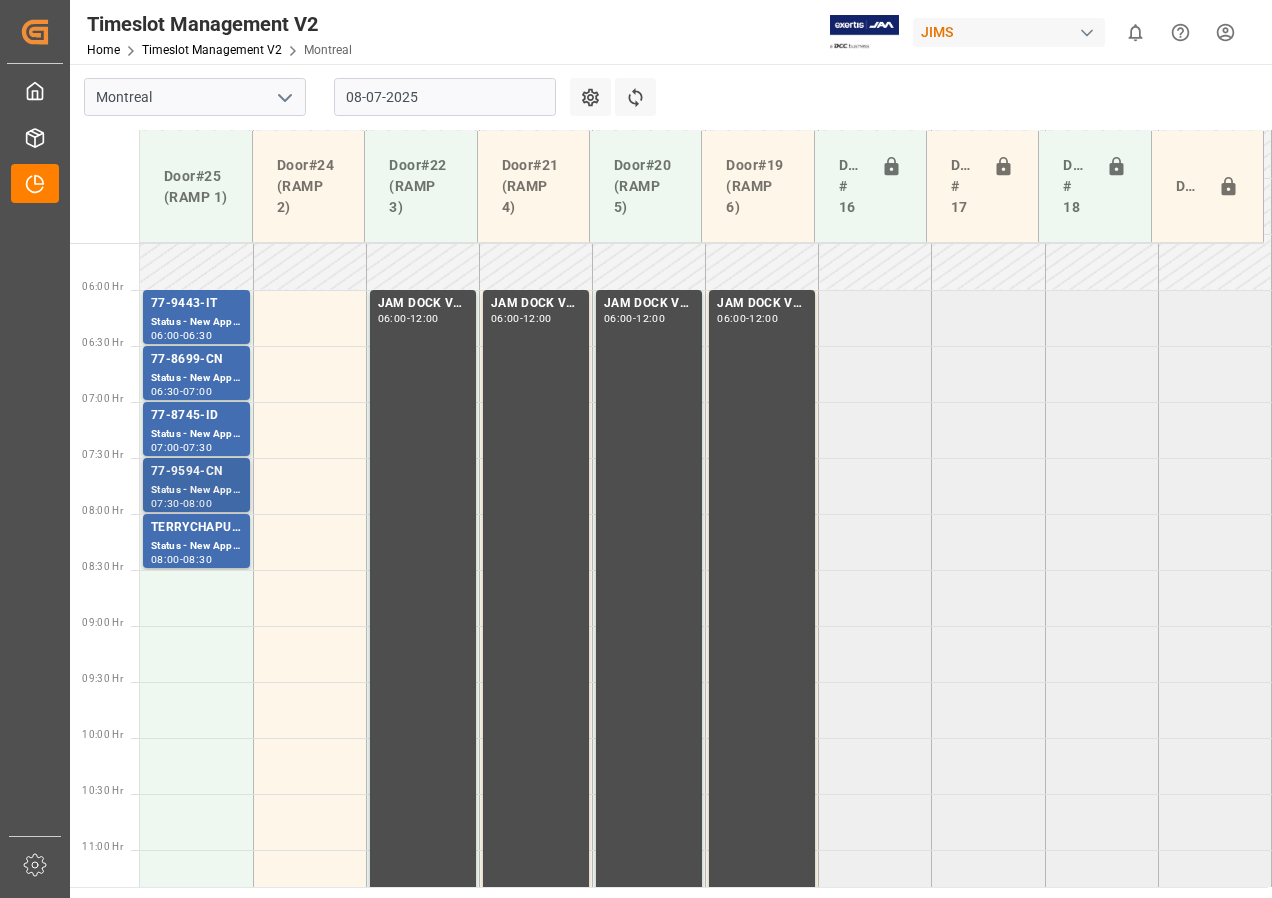 click on "Status - New Appointment" at bounding box center [196, 322] 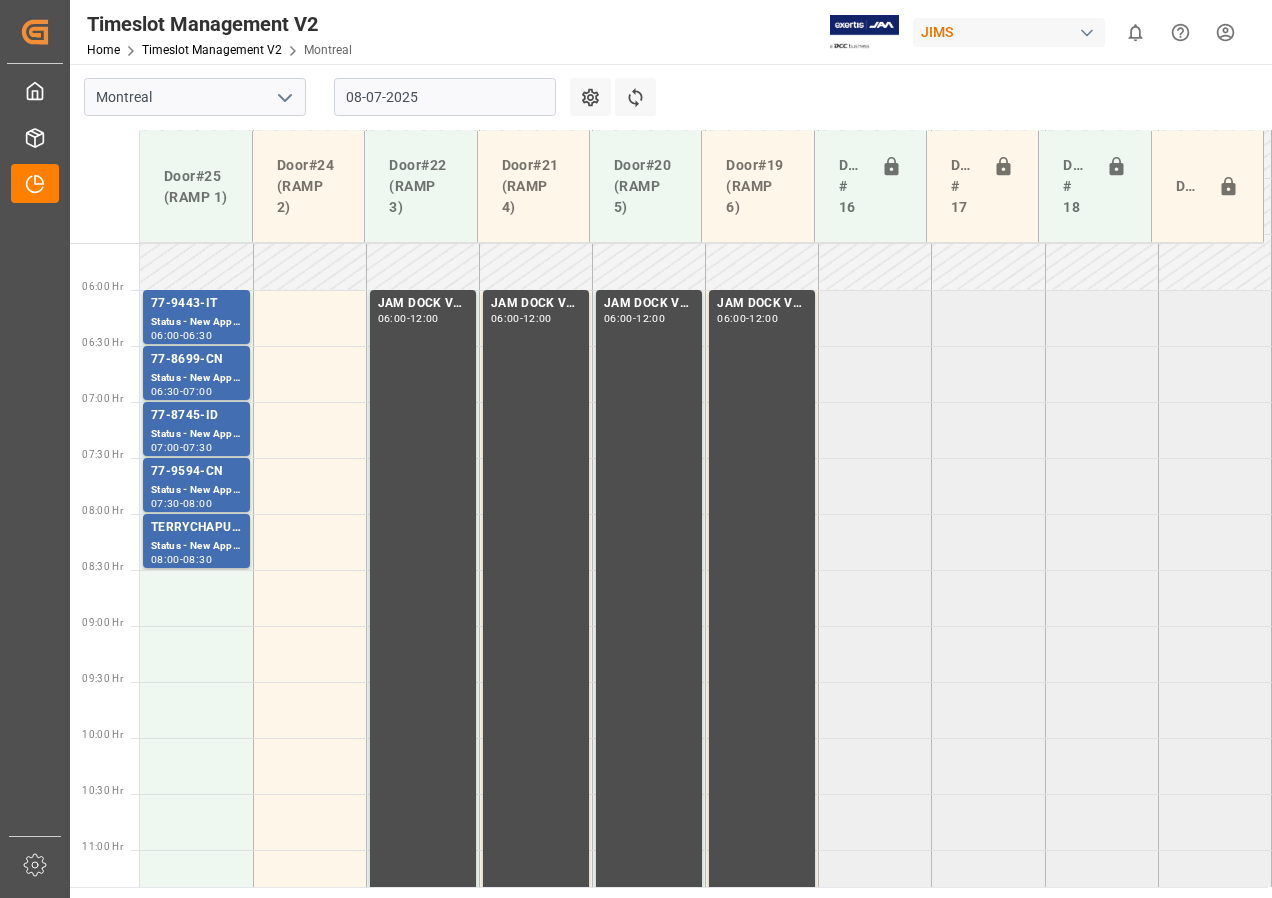 click on "Status - New Appointment" at bounding box center (196, 322) 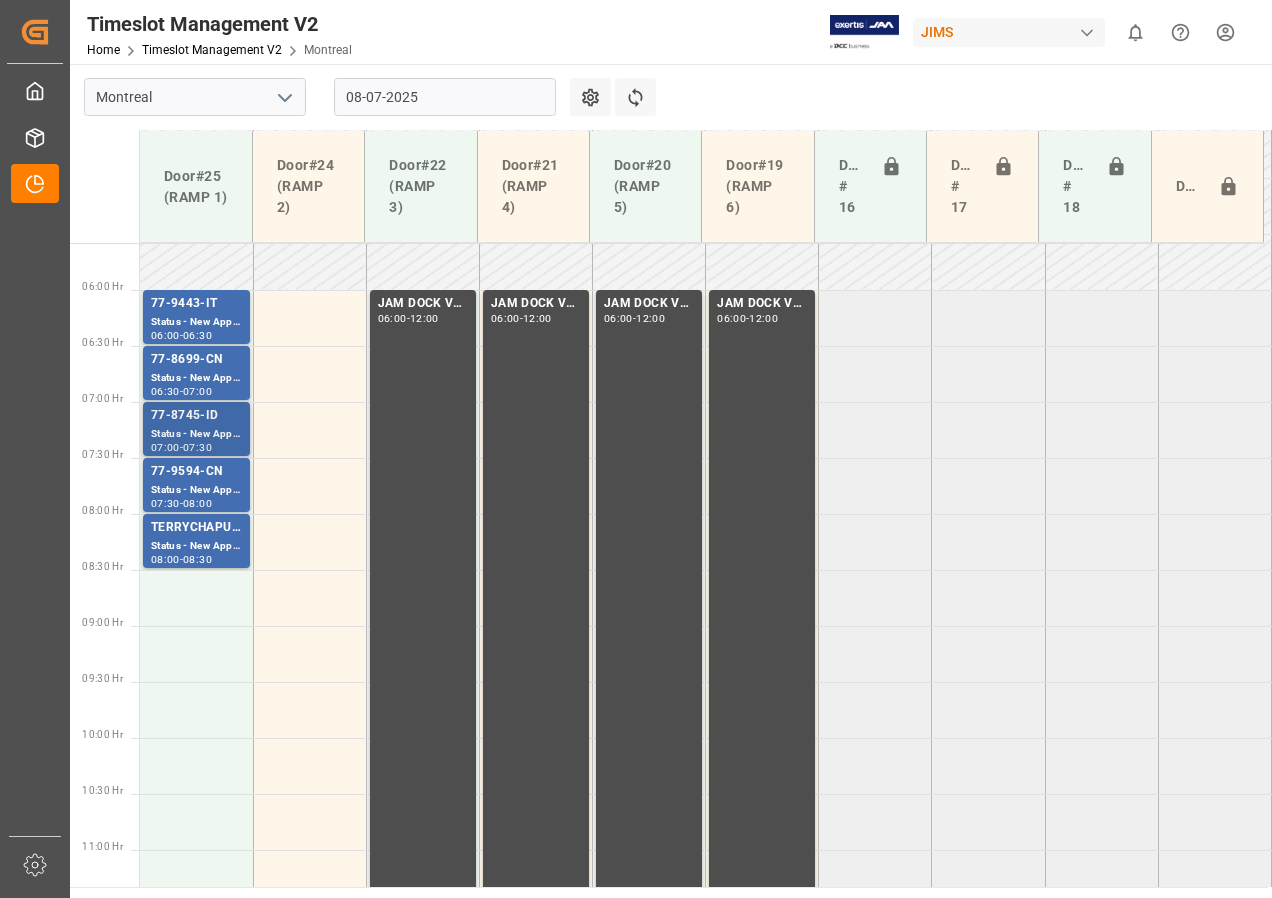 click on "Status - New Appointment" at bounding box center (196, 322) 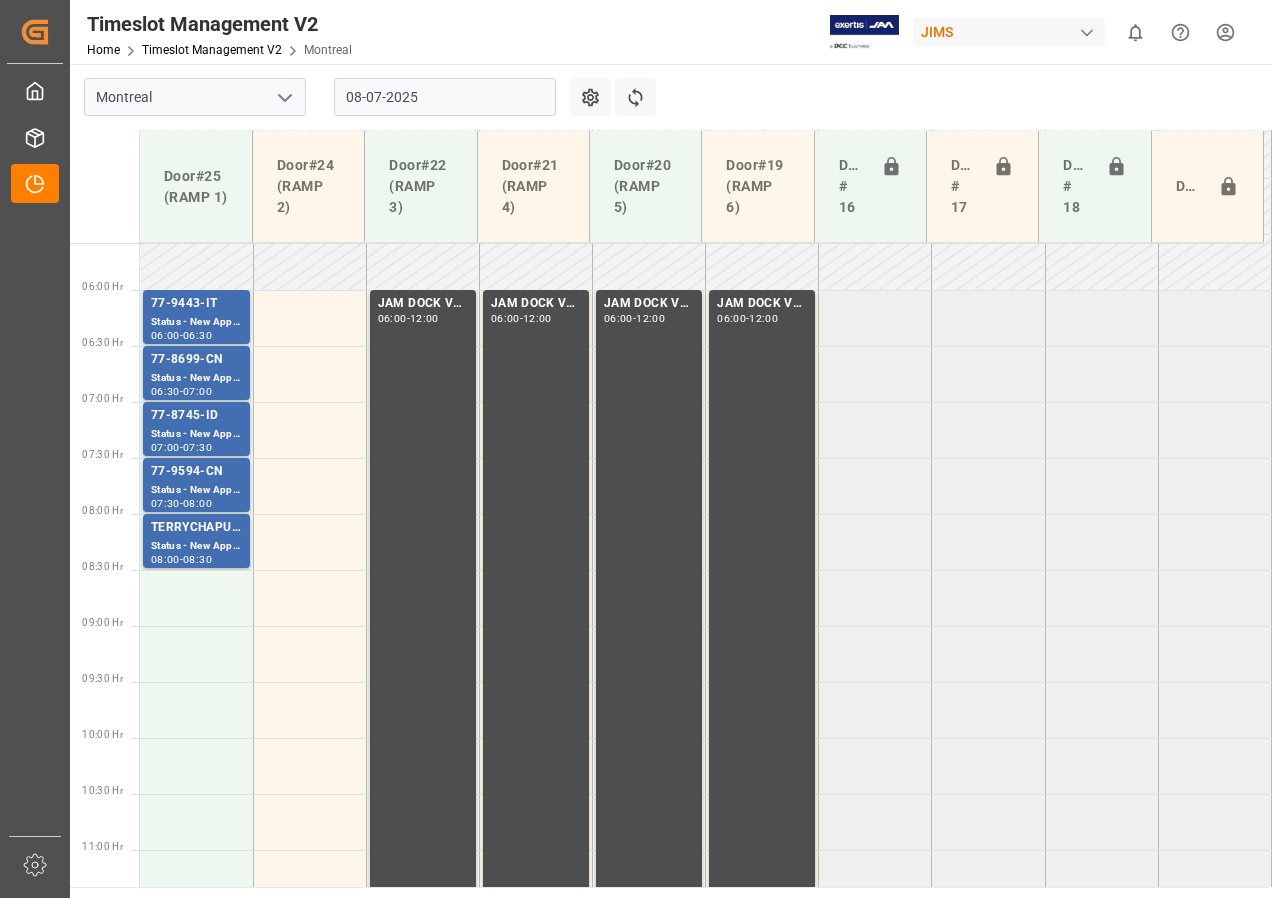 click on "Status - New Appointment" at bounding box center [196, 322] 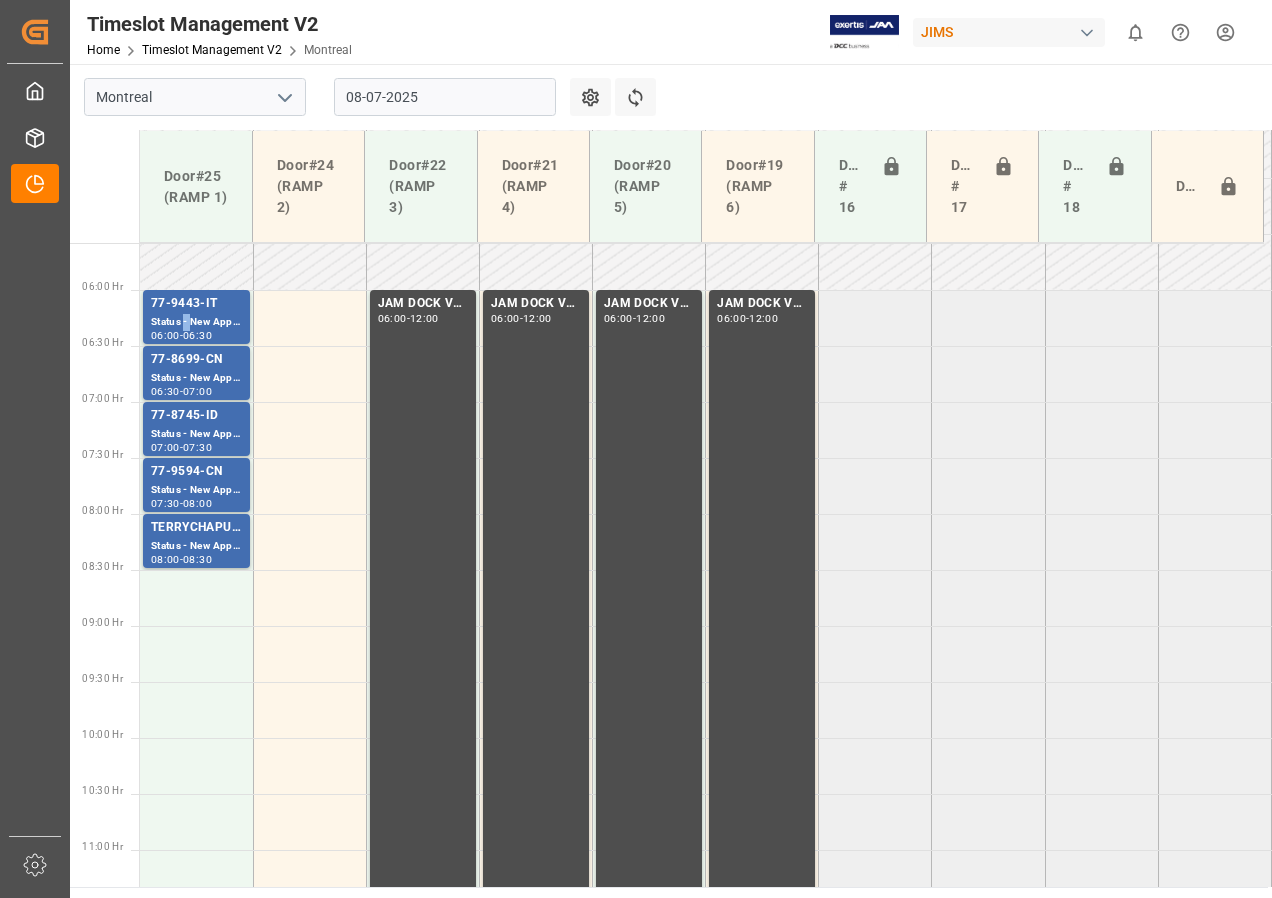 click on "Status - New Appointment" at bounding box center (196, 322) 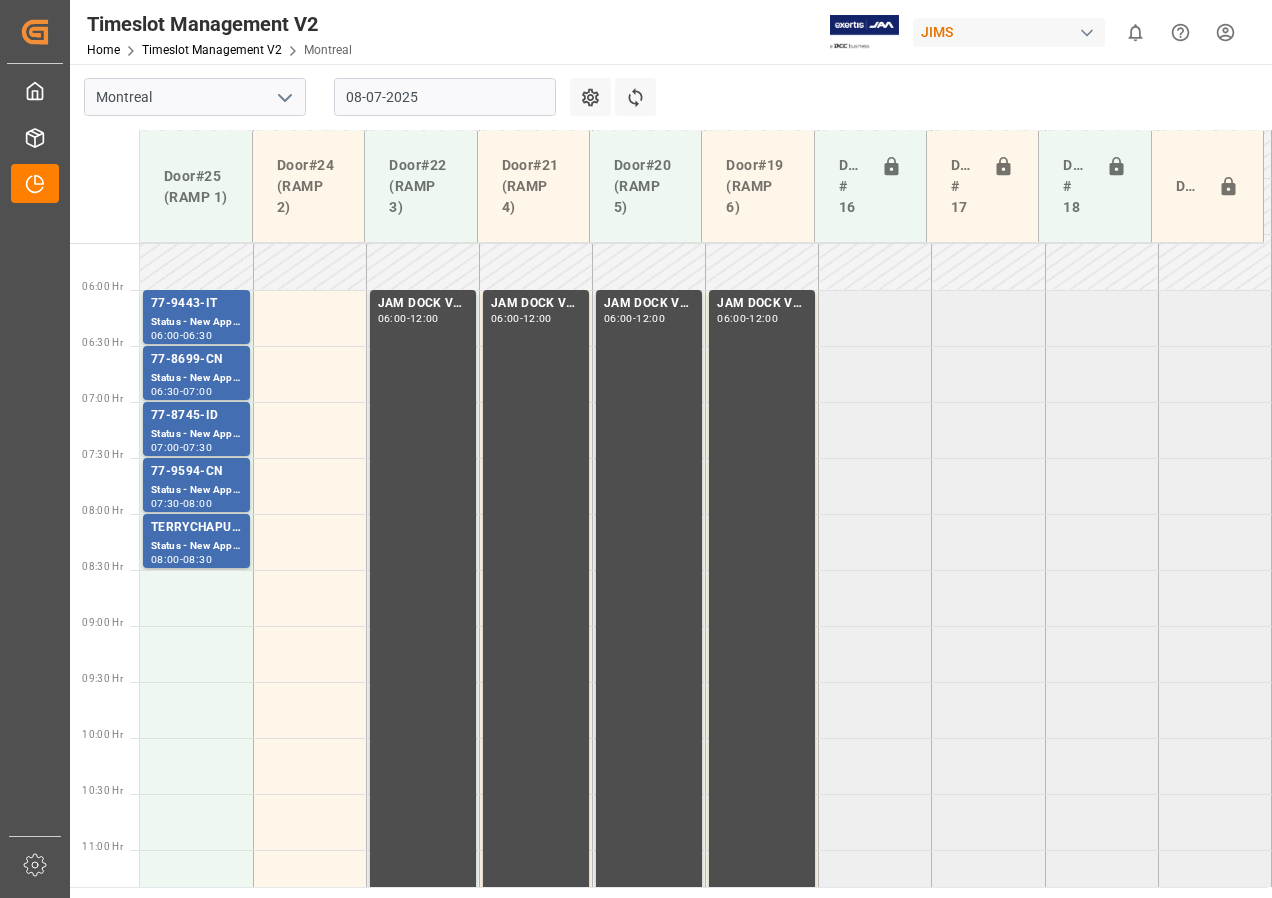 click on "08-07-2025" at bounding box center [445, 97] 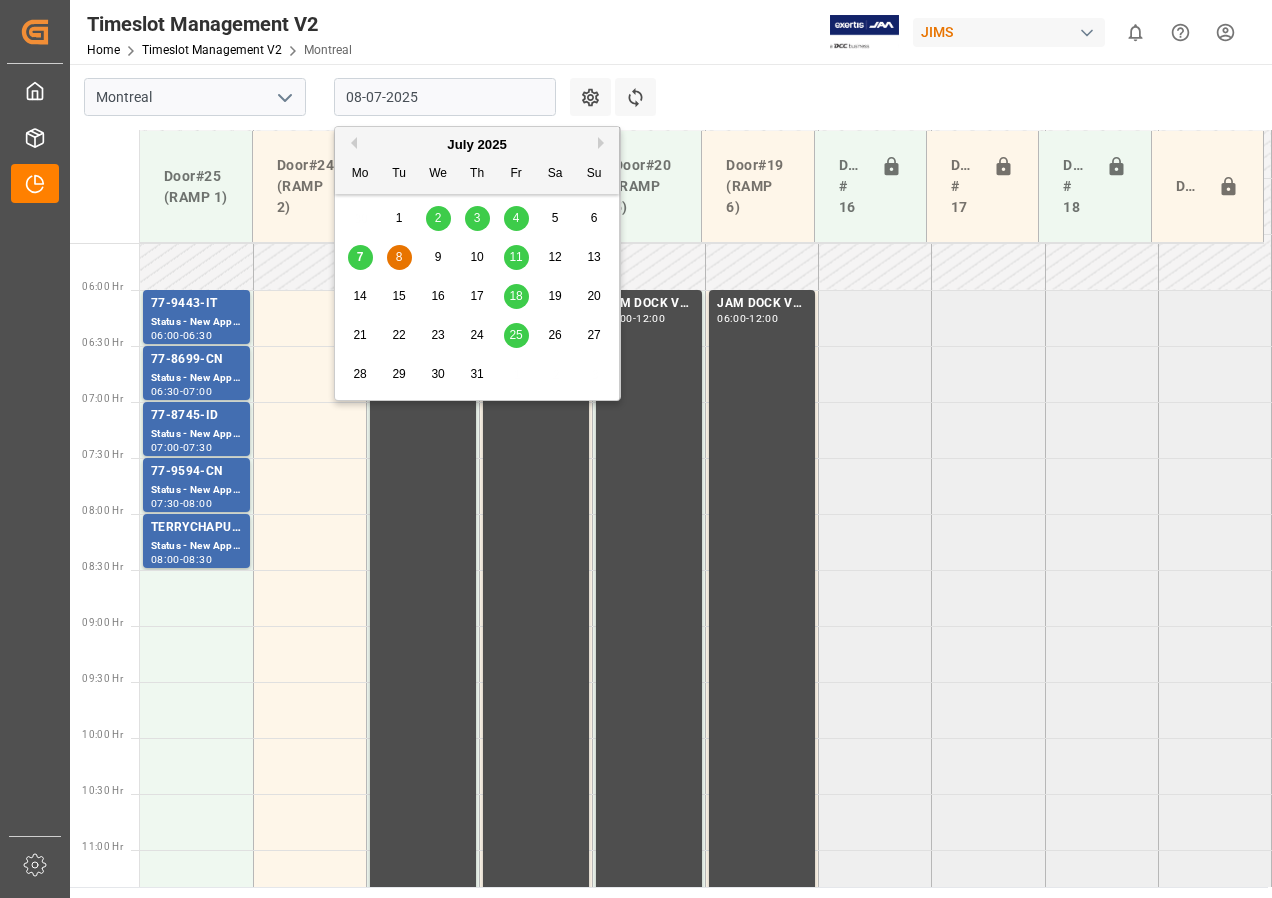 click on "7" at bounding box center (360, 257) 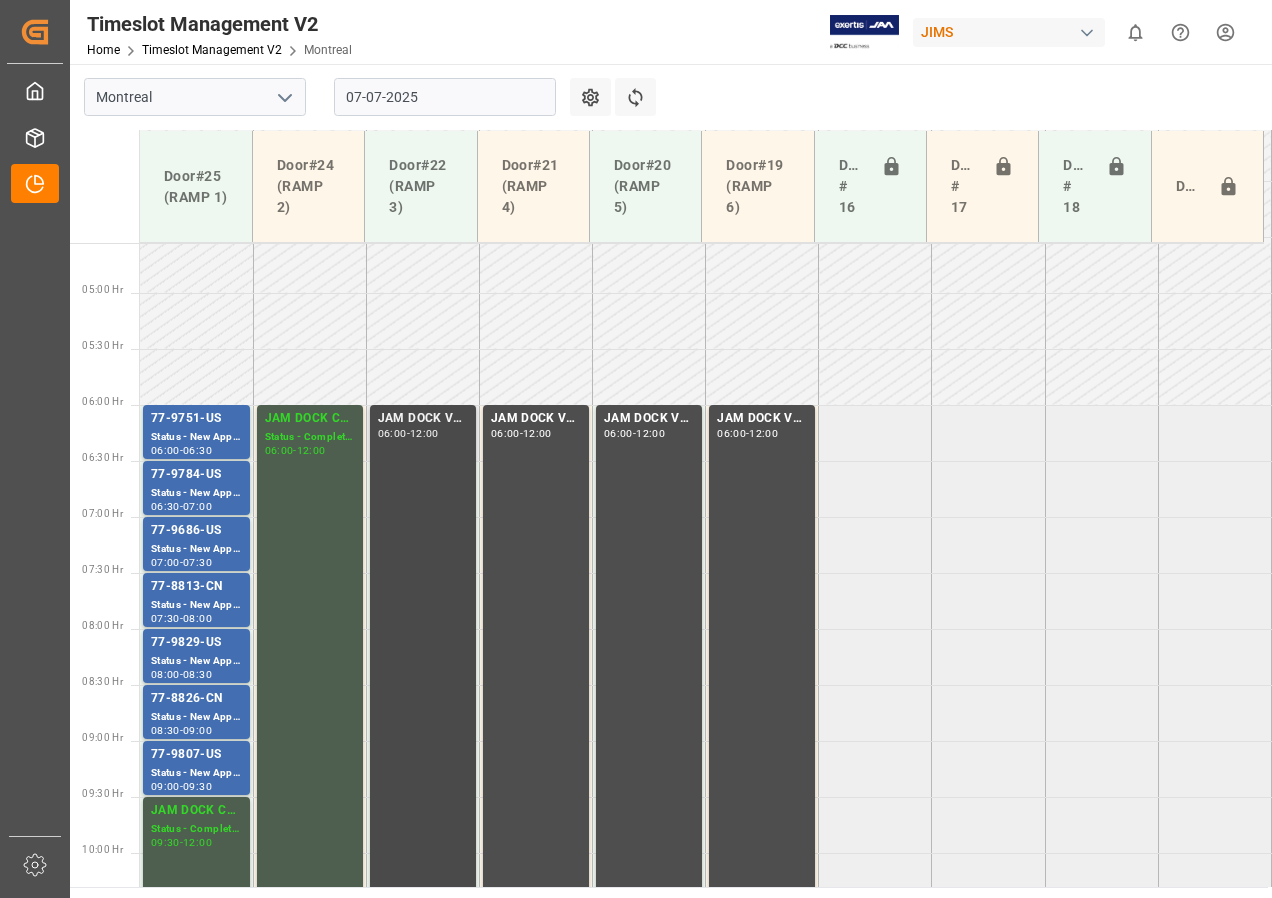 scroll, scrollTop: 625, scrollLeft: 0, axis: vertical 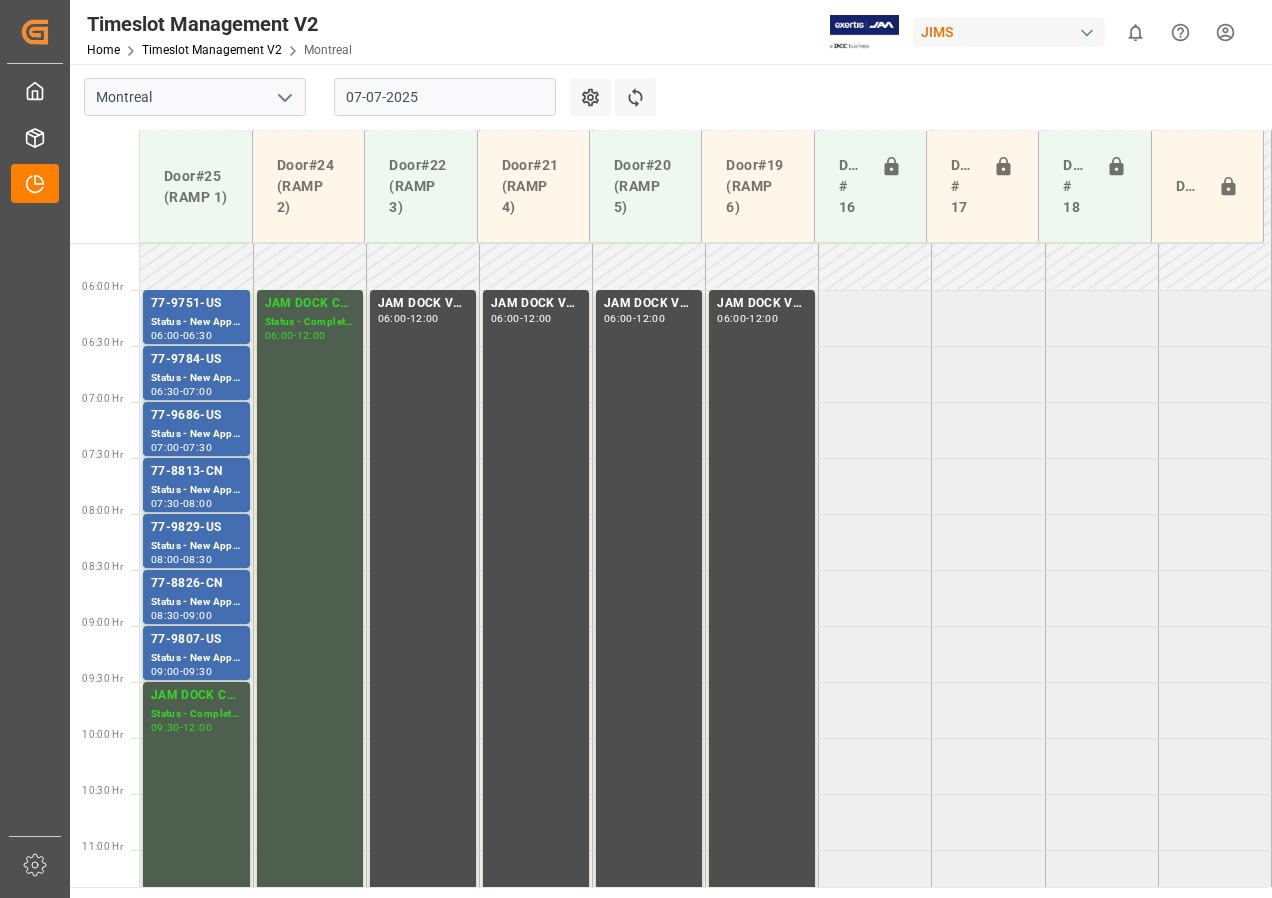 click on "77-9751-[STATE] Status - New Appointment 06:00   -   06:30 JAM DOCK CONTROL Status - Completed 06:00   -   12:00 JAM DOCK VOLUME CONTROL 06:00   -   12:00 JAM DOCK VOLUME CONTROL 06:00   -   12:00 JAM DOCK VOLUME CONTROL 06:00   -   12:00 JAM DOCK VOLUME CONTROL 06:00   -   12:00 77-9784-[STATE] Status - New Appointment 06:30   -   07:00 77-9686-[STATE] Status - New Appointment 07:00   -   07:30 77-8813-[STATE] Status - New Appointment 07:30   -   08:00 77-9829-[STATE] Status - New Appointment 08:00   -   08:30 77-8826-[STATE] Status - New Appointment 08:30   -   09:00 77-9807-[STATE] Status - New Appointment 09:00   -   09:30 JAM DOCK CONTROL Status - Completed 09:30   -   12:00" at bounding box center [706, 962] 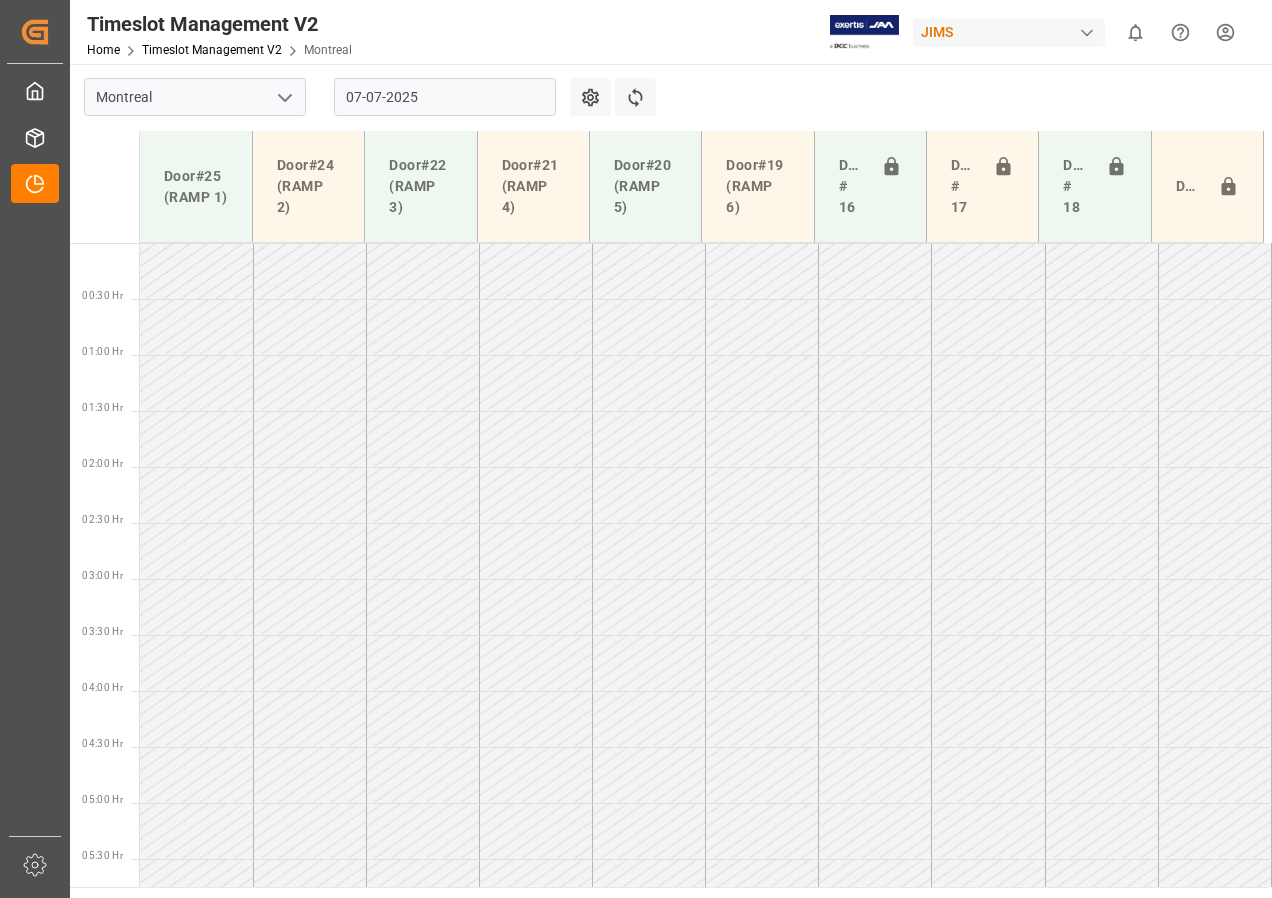 scroll, scrollTop: 0, scrollLeft: 0, axis: both 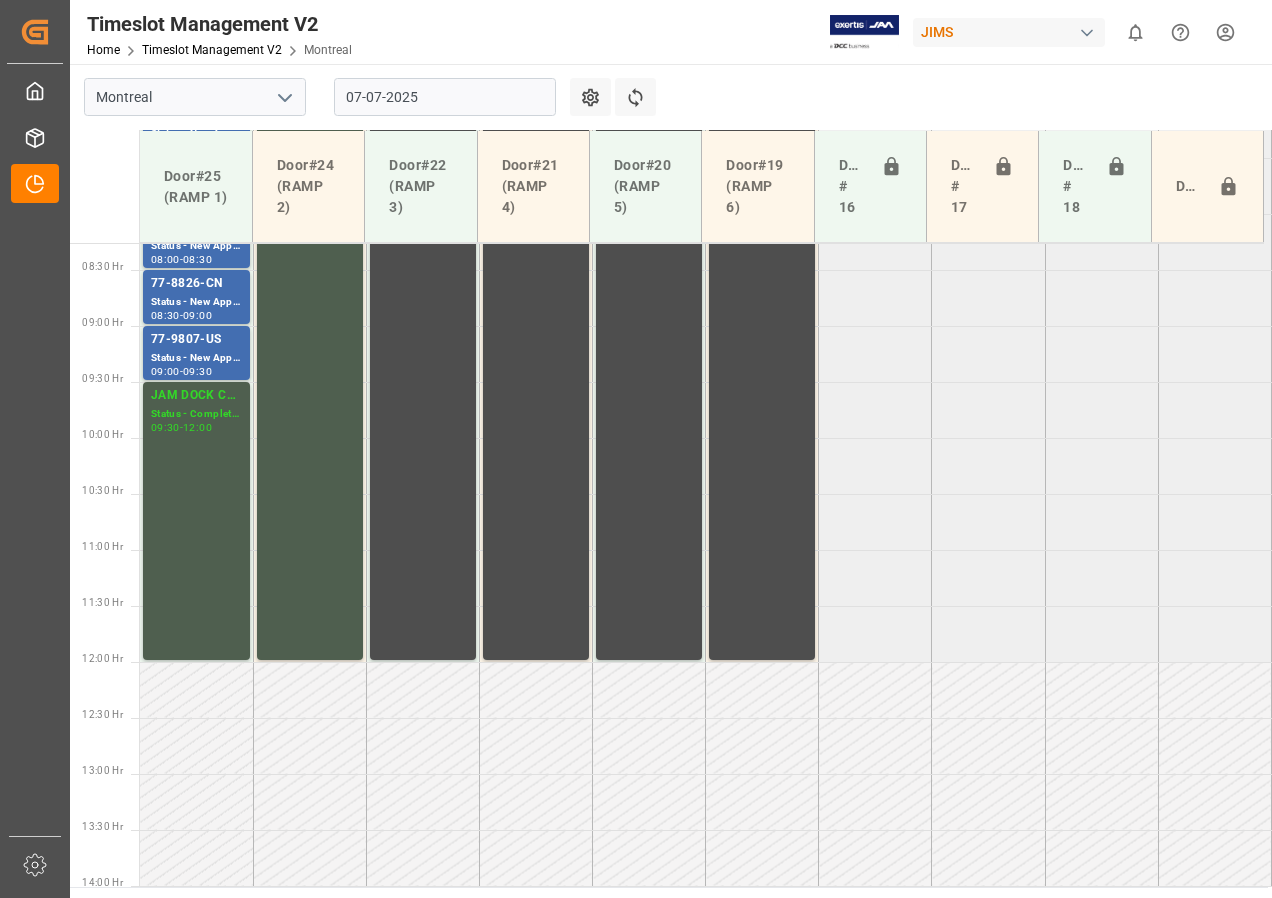 click on "07-07-2025" at bounding box center (445, 97) 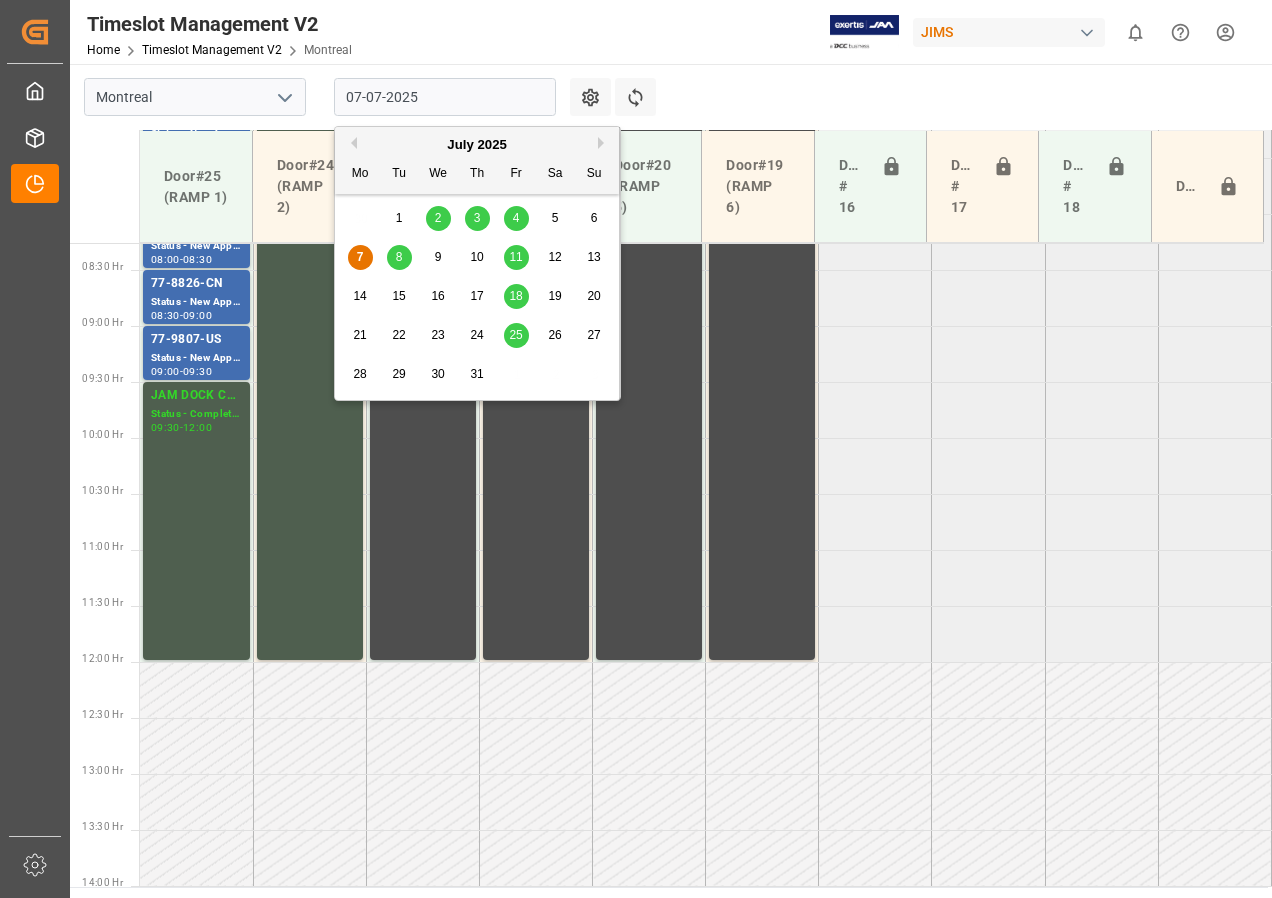 click on "8" at bounding box center (399, 257) 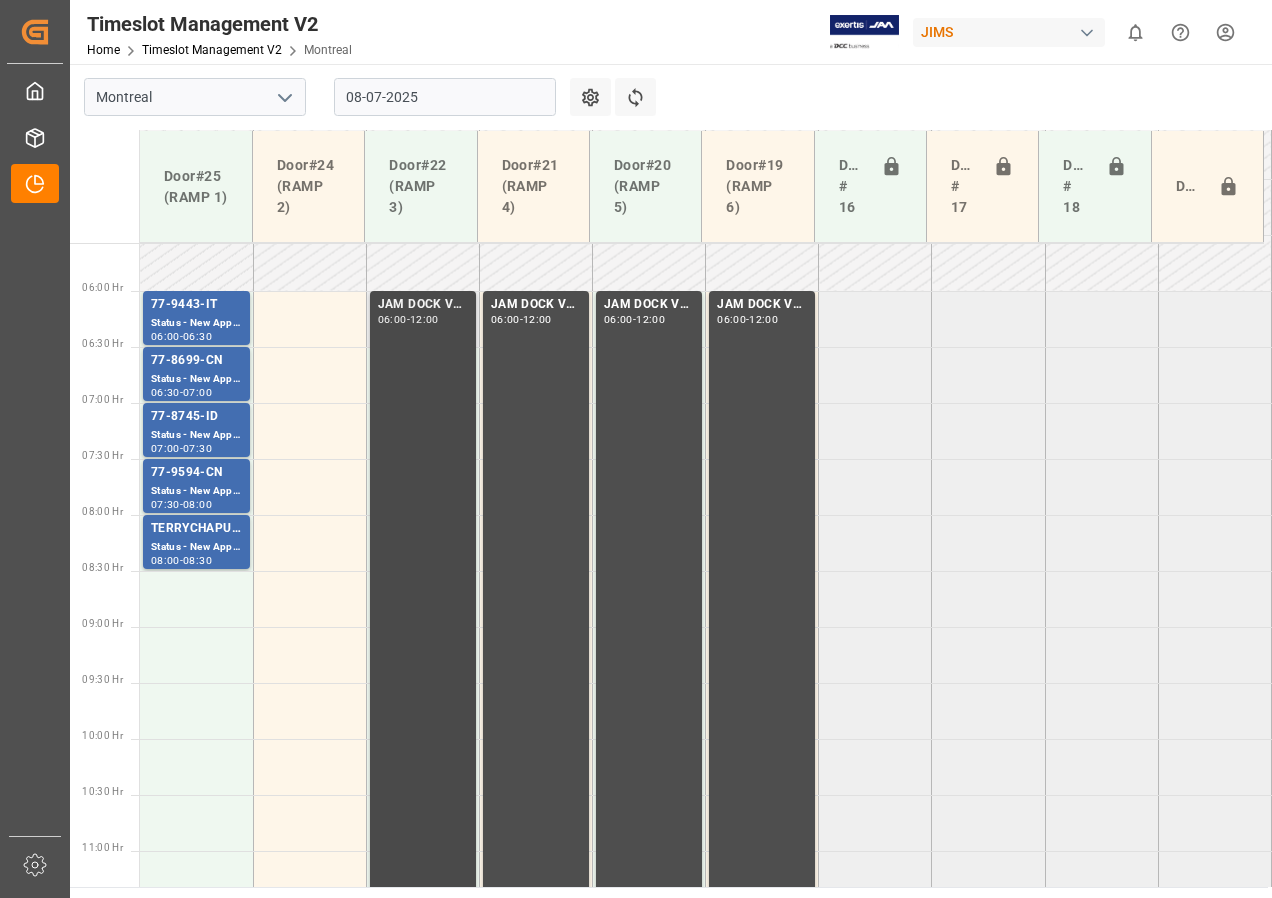 scroll, scrollTop: 625, scrollLeft: 0, axis: vertical 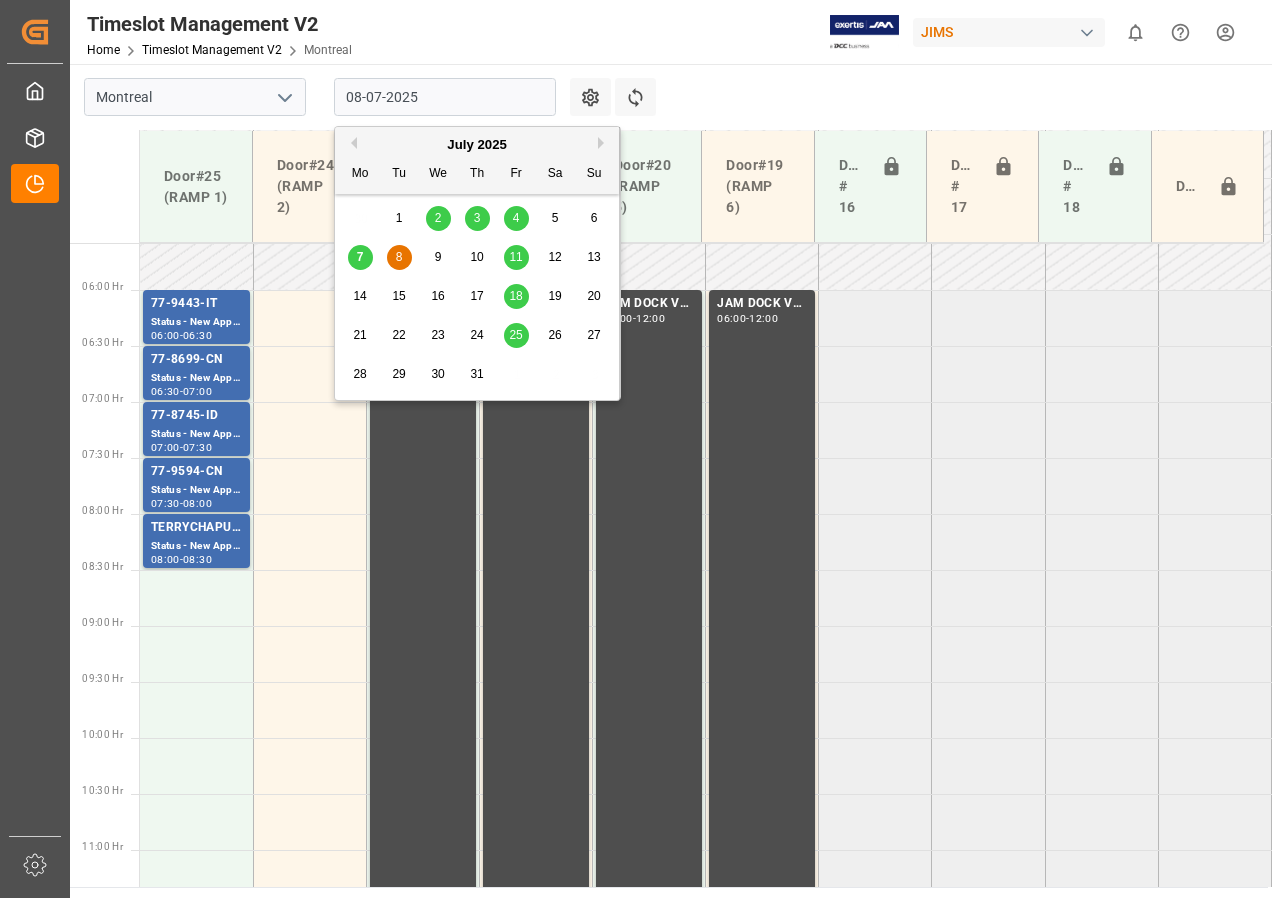 click on "08-07-2025" at bounding box center (445, 97) 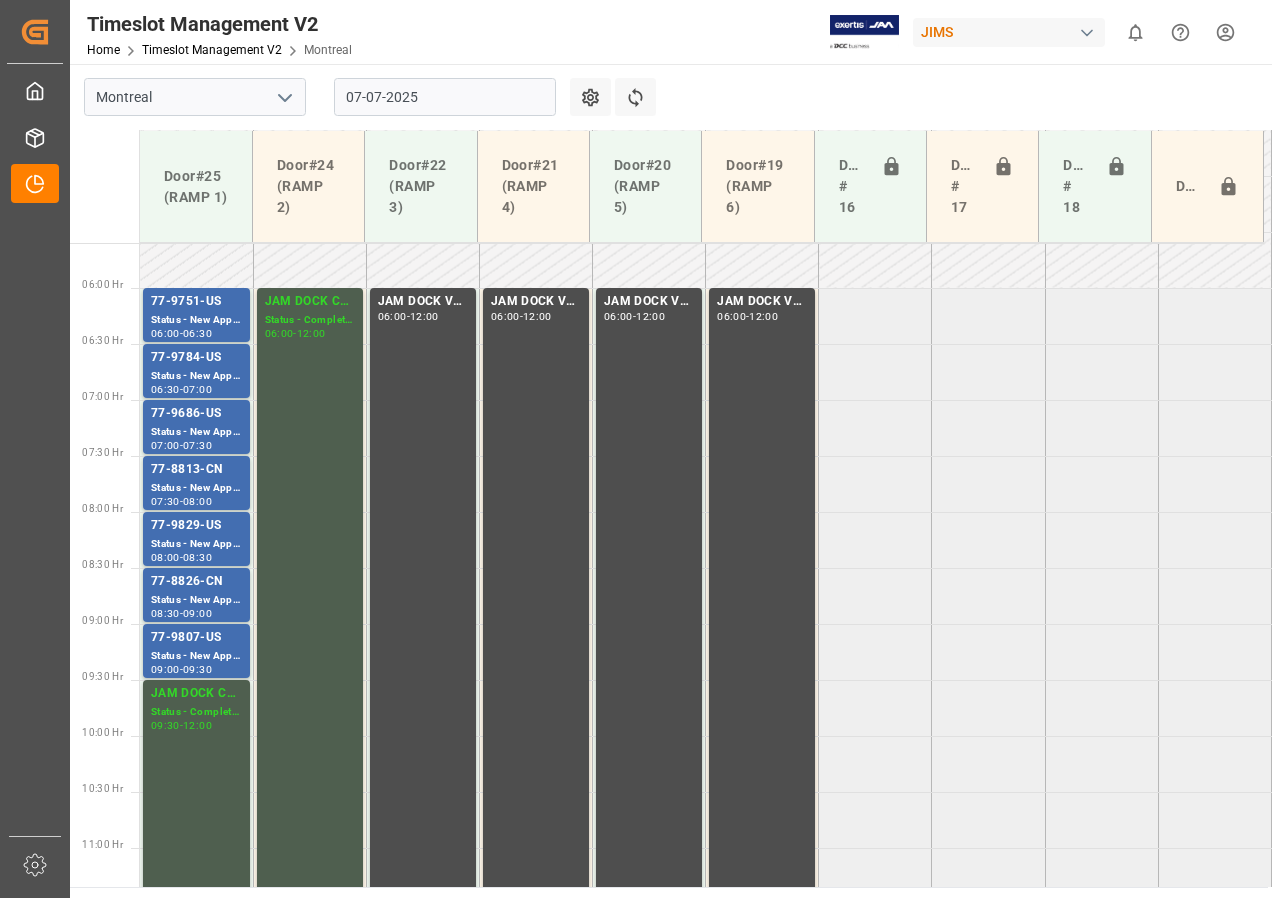 scroll, scrollTop: 625, scrollLeft: 0, axis: vertical 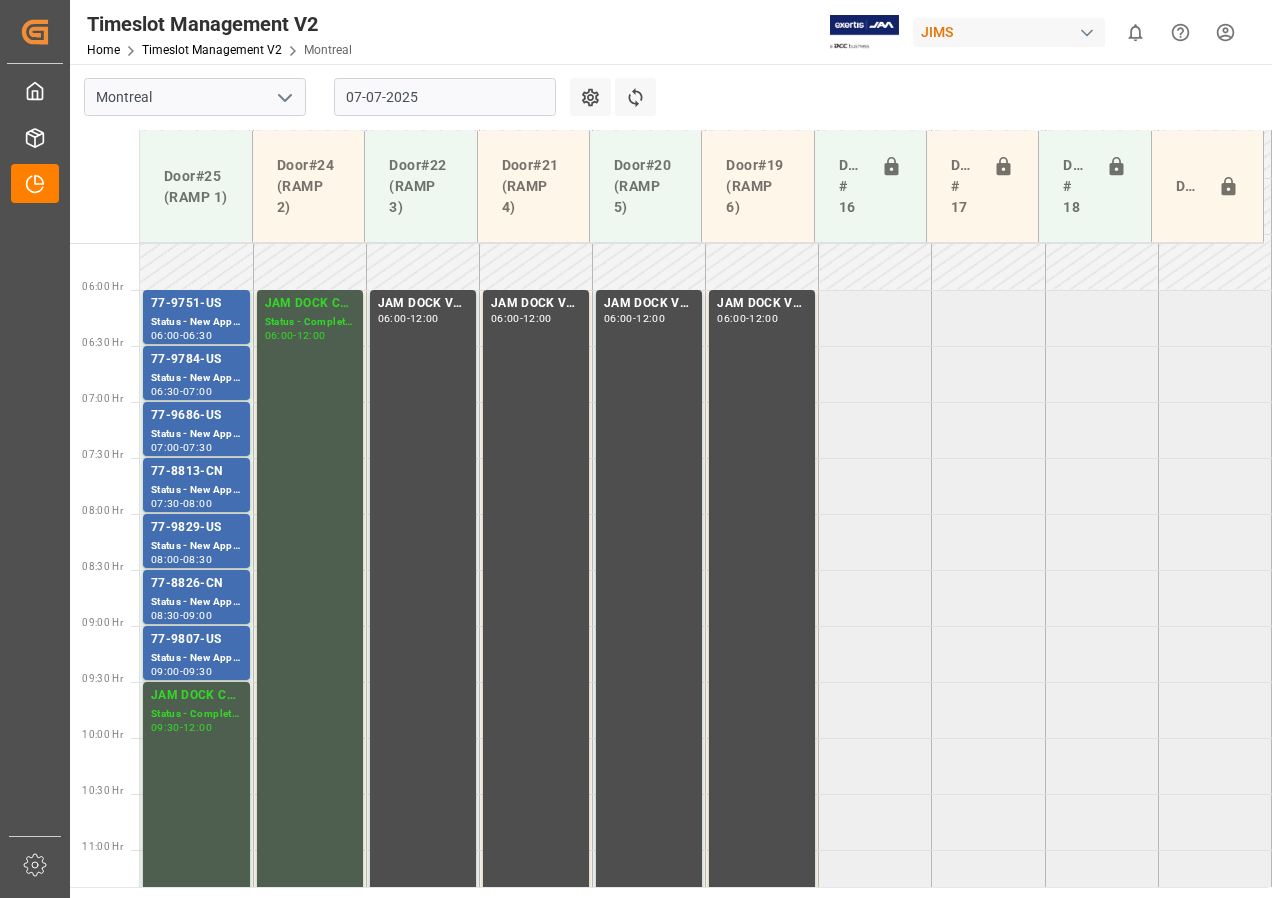 click on "07-07-2025" at bounding box center (445, 97) 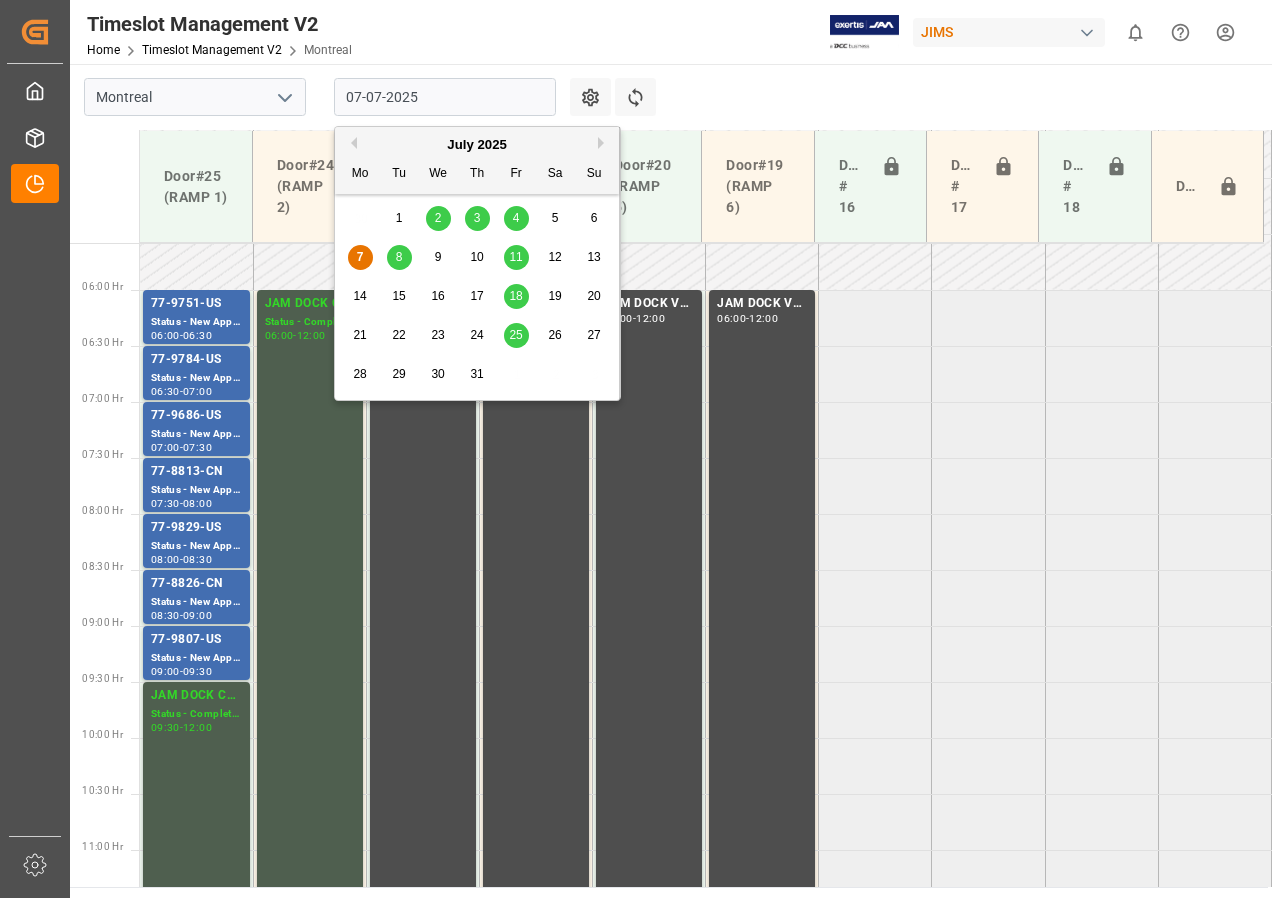click on "8" at bounding box center [399, 257] 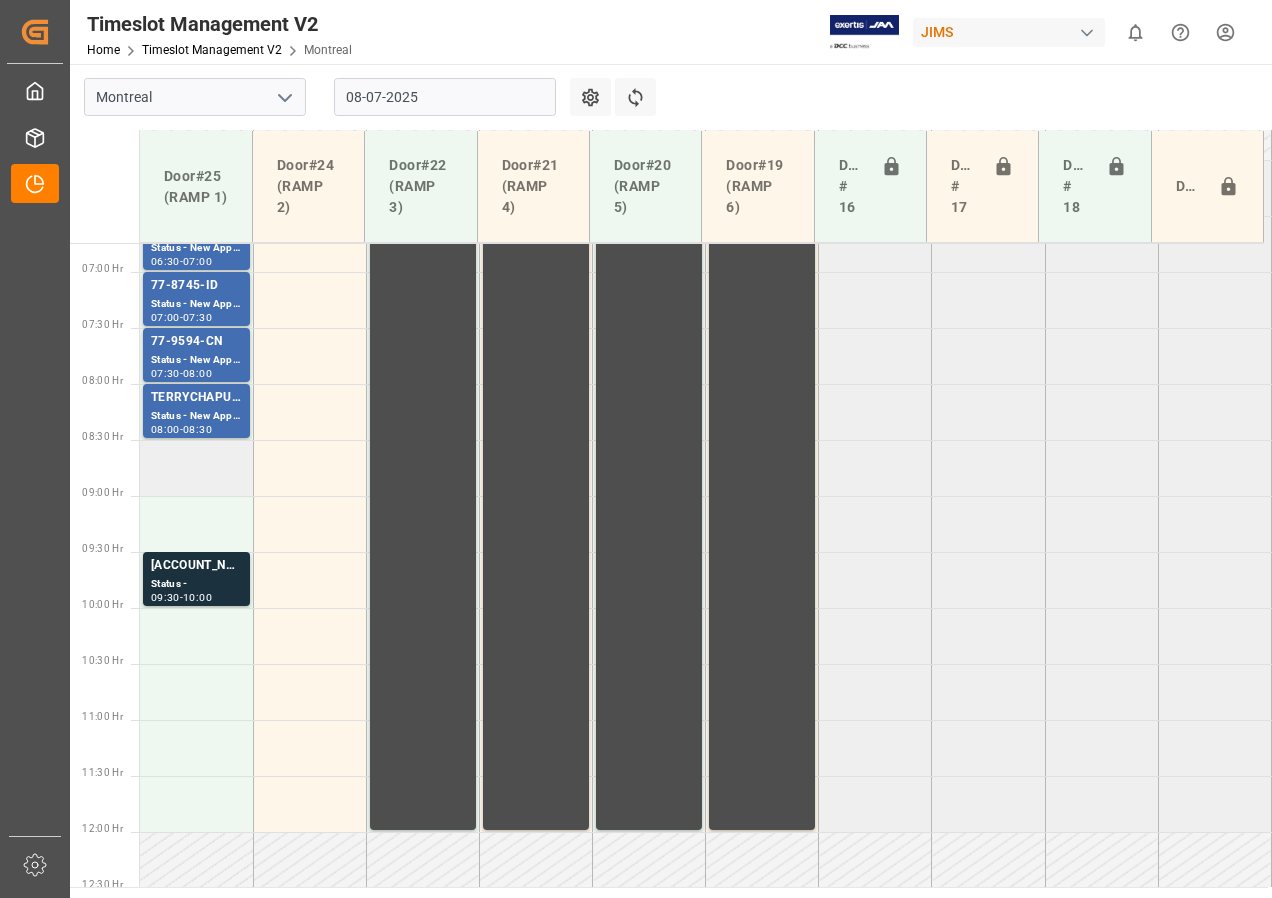 scroll, scrollTop: 725, scrollLeft: 0, axis: vertical 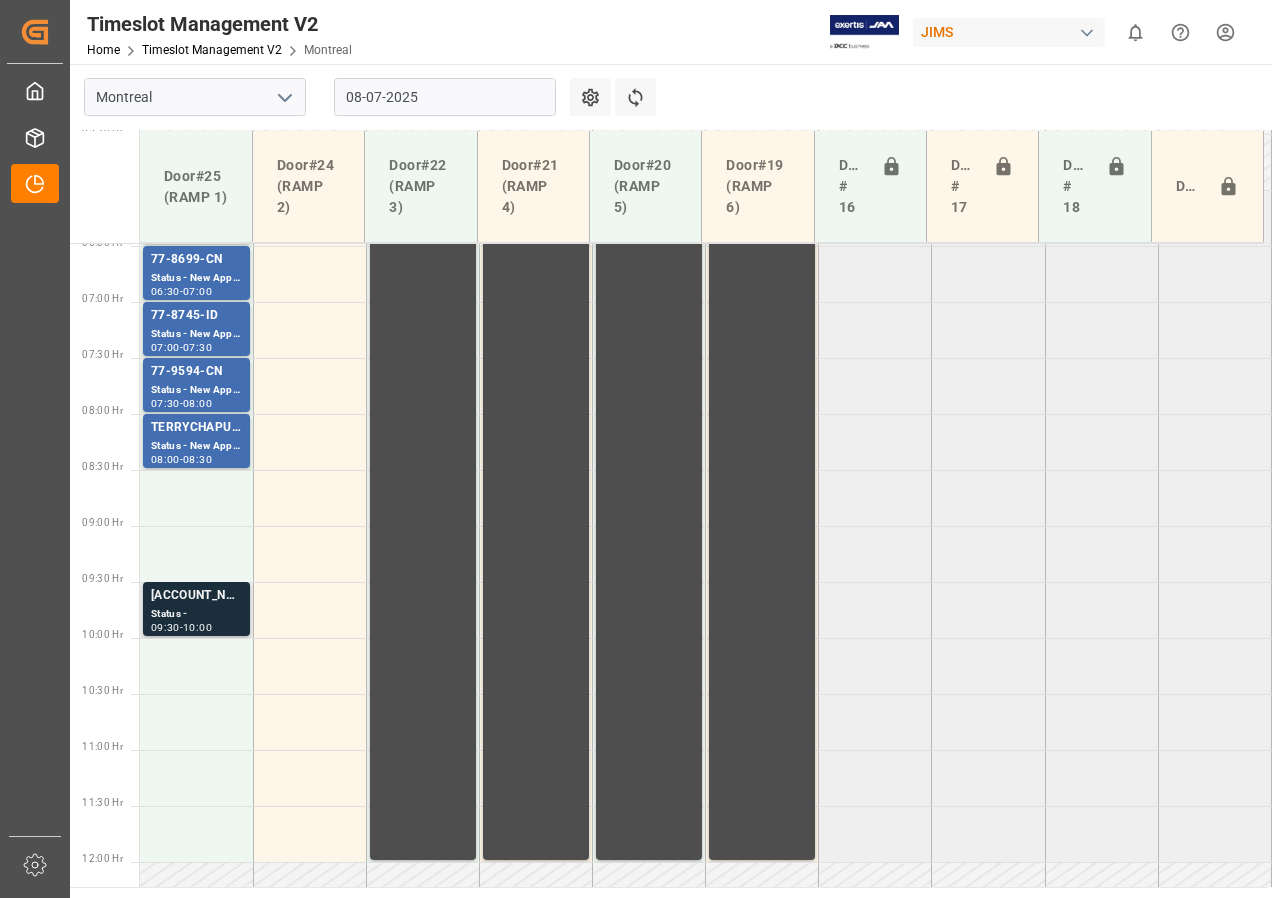 click on "Status -" at bounding box center [196, 222] 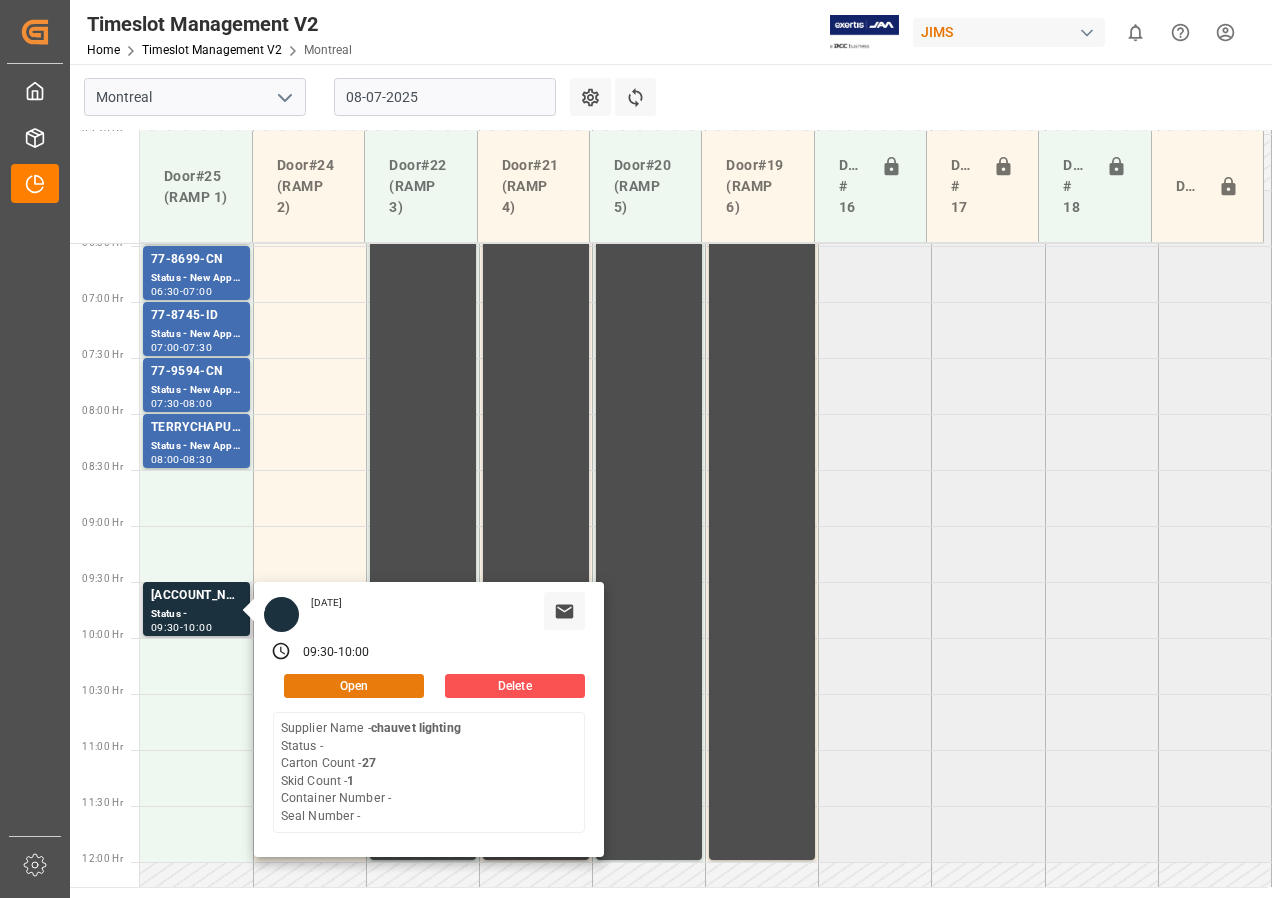 click on "Open" at bounding box center [354, 686] 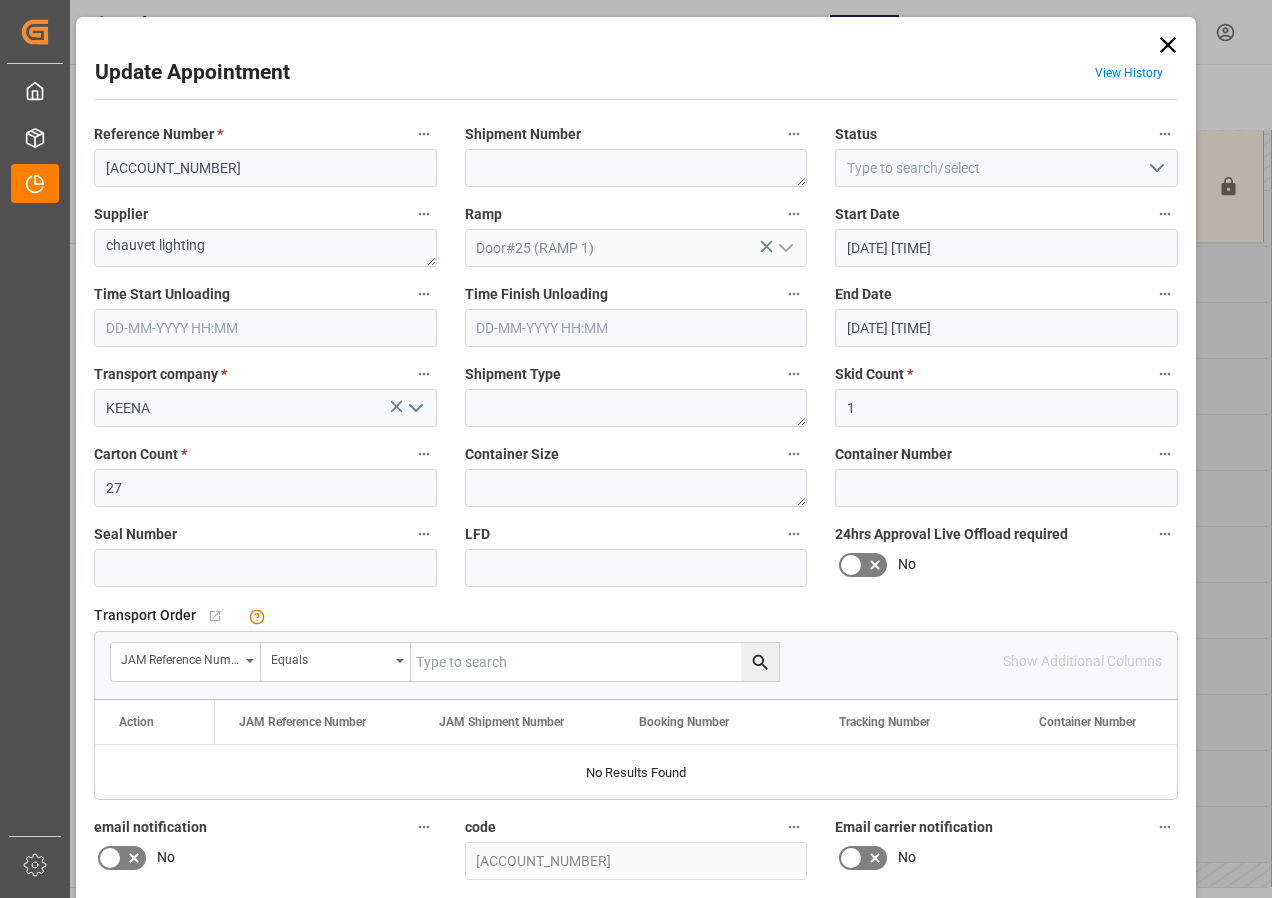 click at bounding box center [1168, 45] 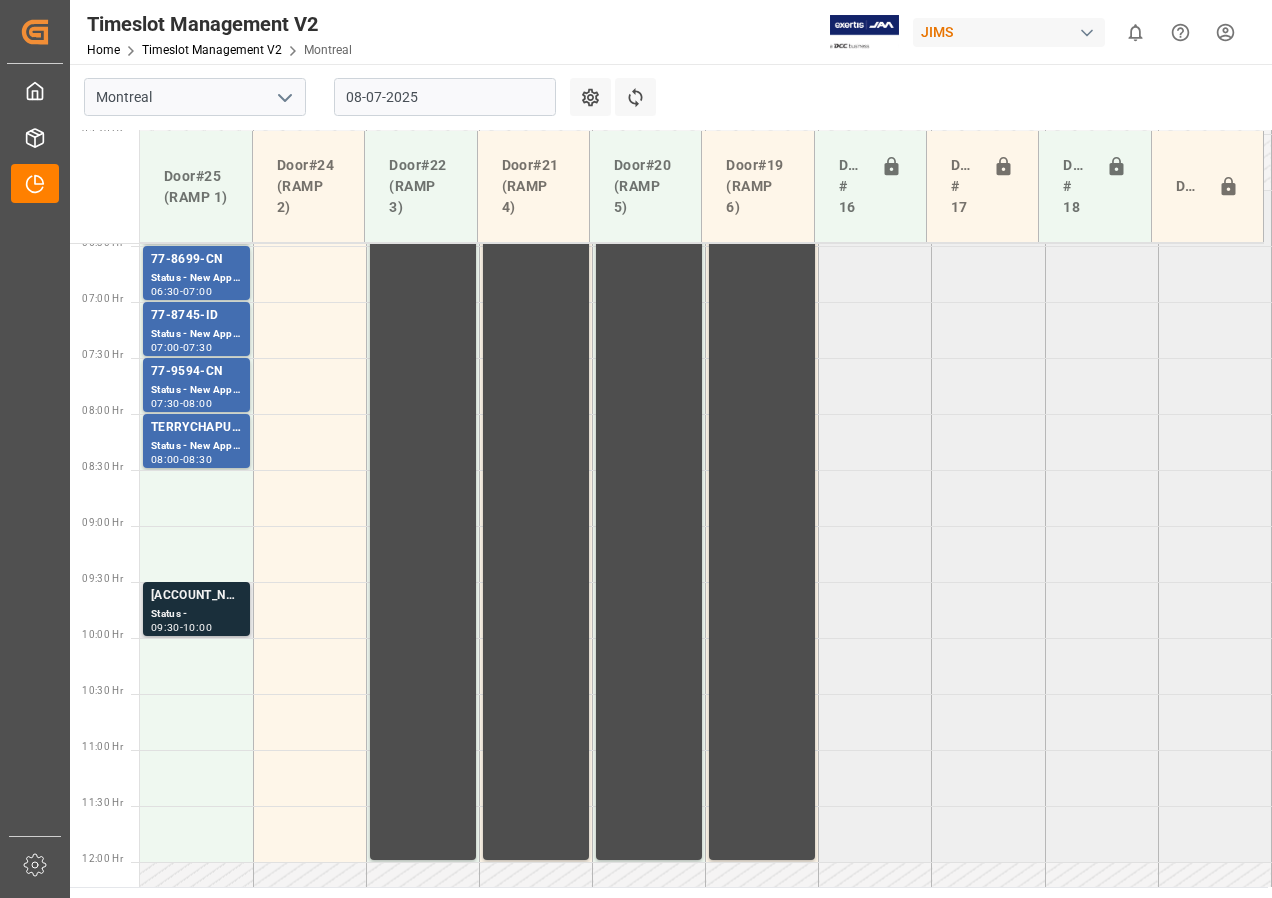 click on "Status -" at bounding box center [196, 222] 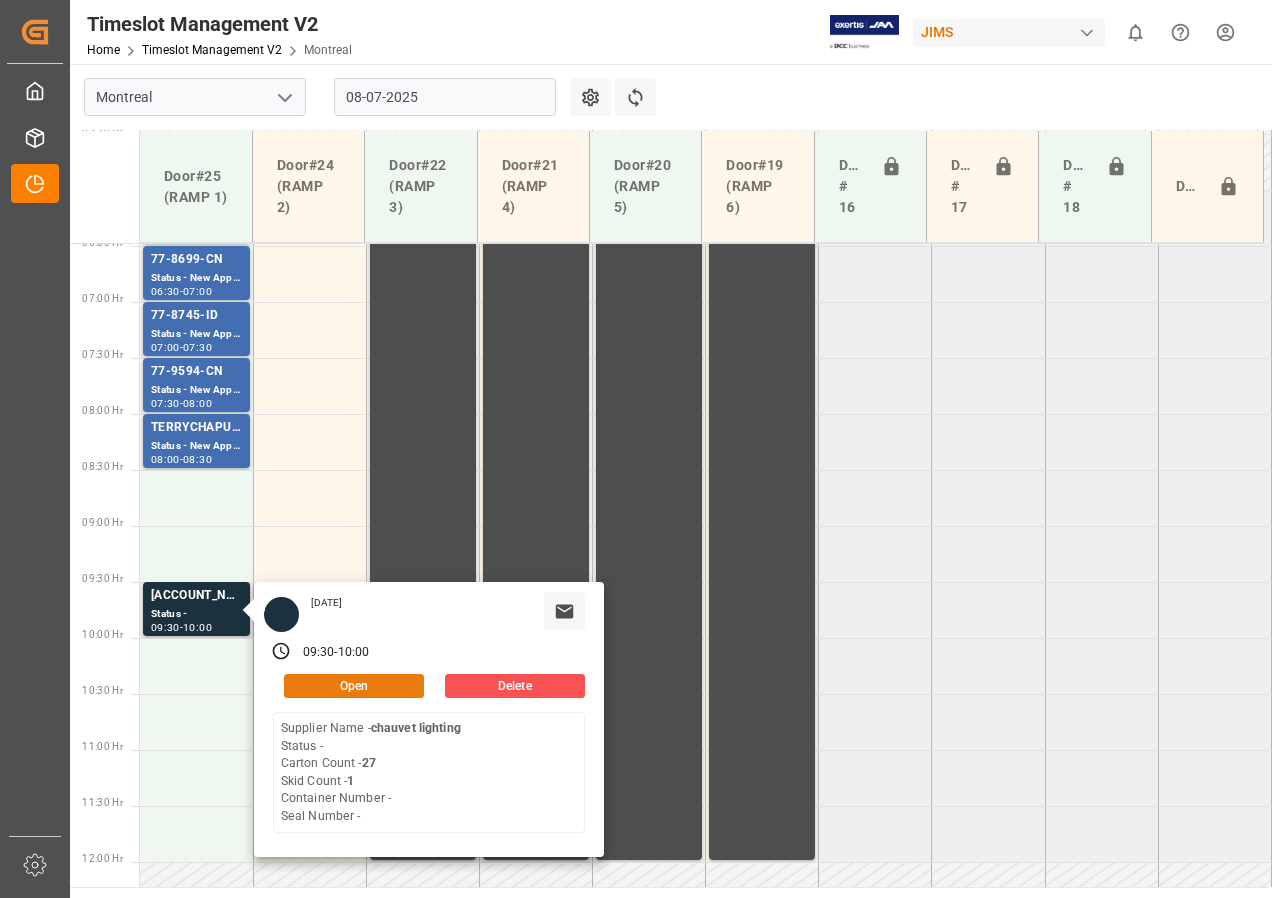 click on "Open" at bounding box center (354, 686) 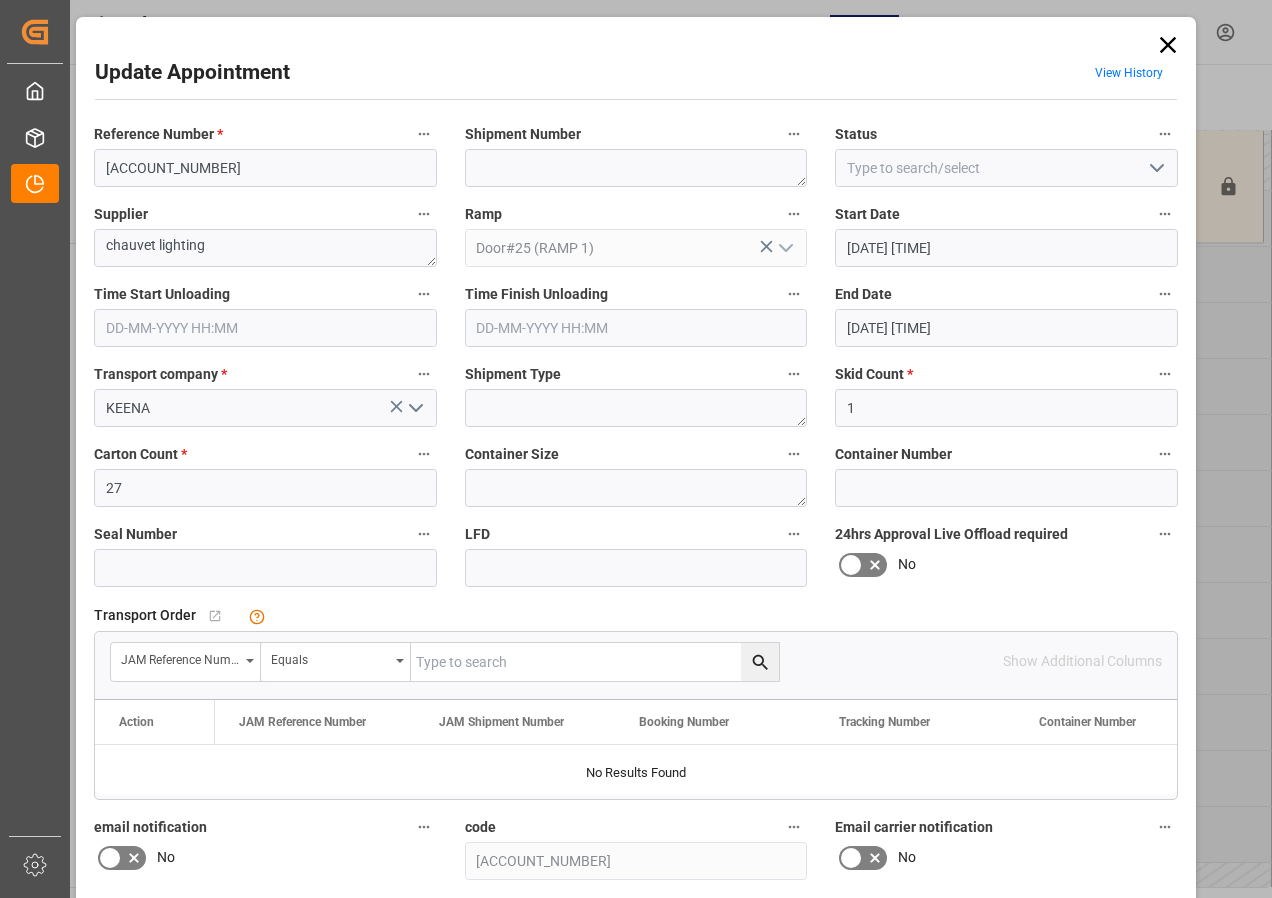 click on "[DATE] [TIME]" at bounding box center [1006, 248] 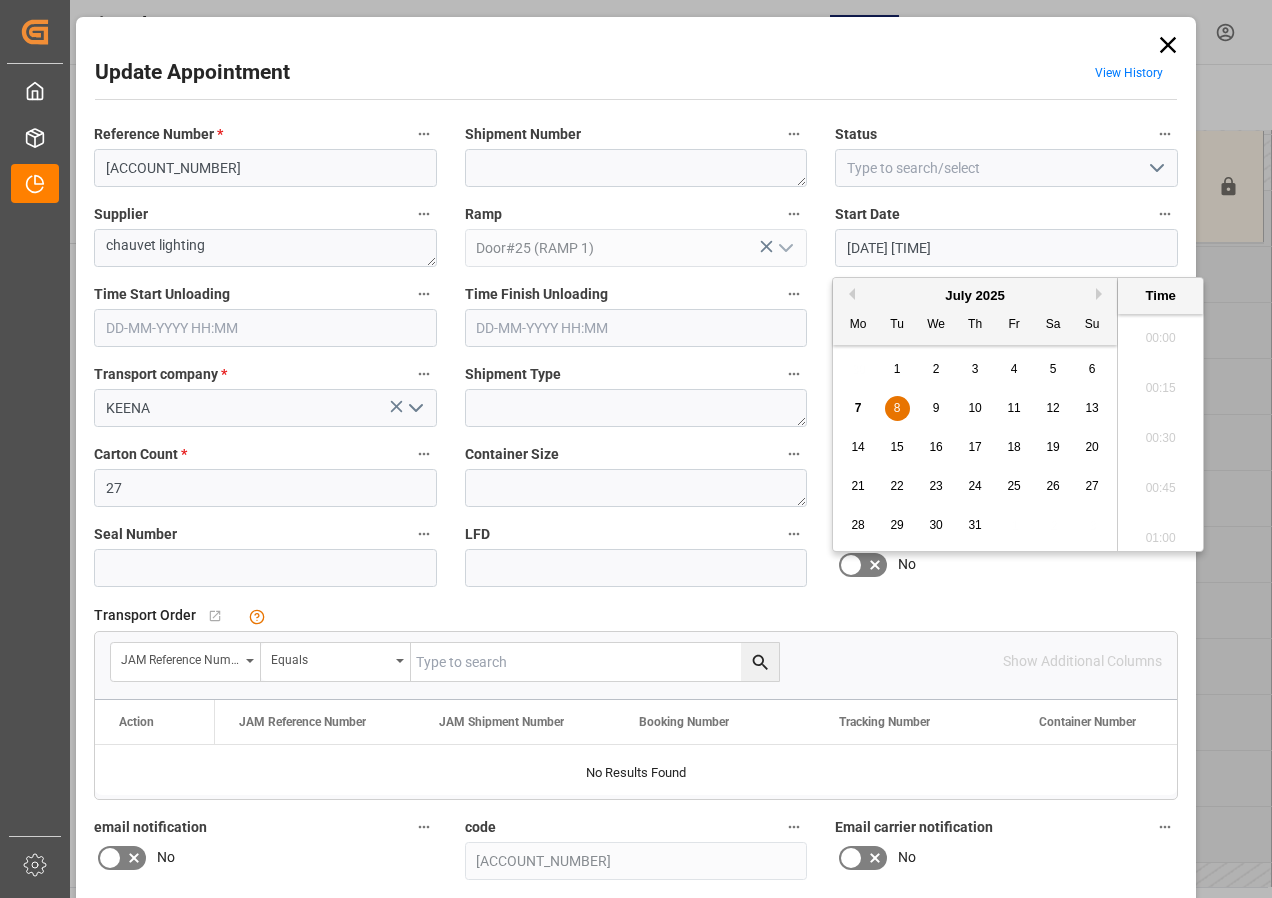 scroll, scrollTop: 1807, scrollLeft: 0, axis: vertical 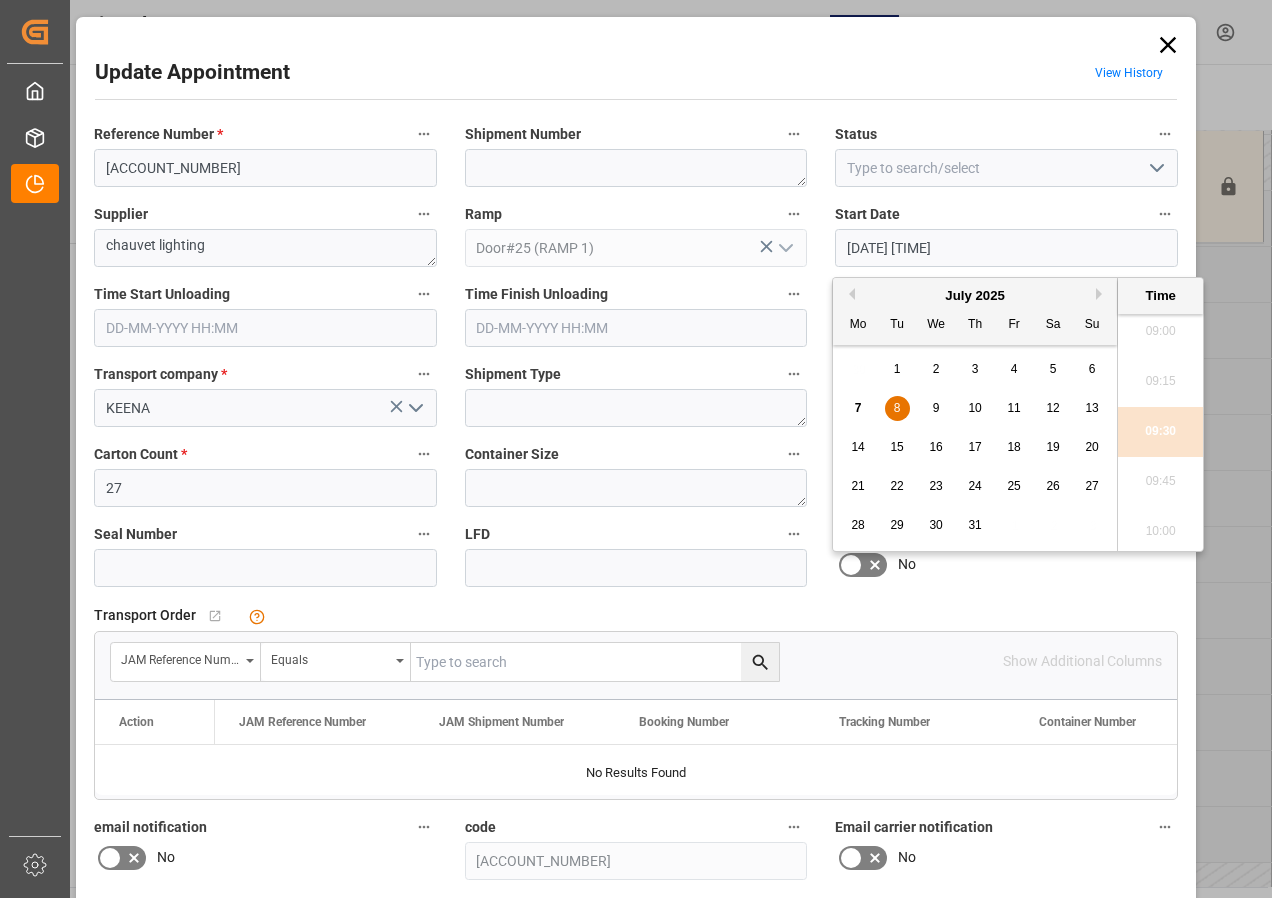 click on "8" at bounding box center (897, 408) 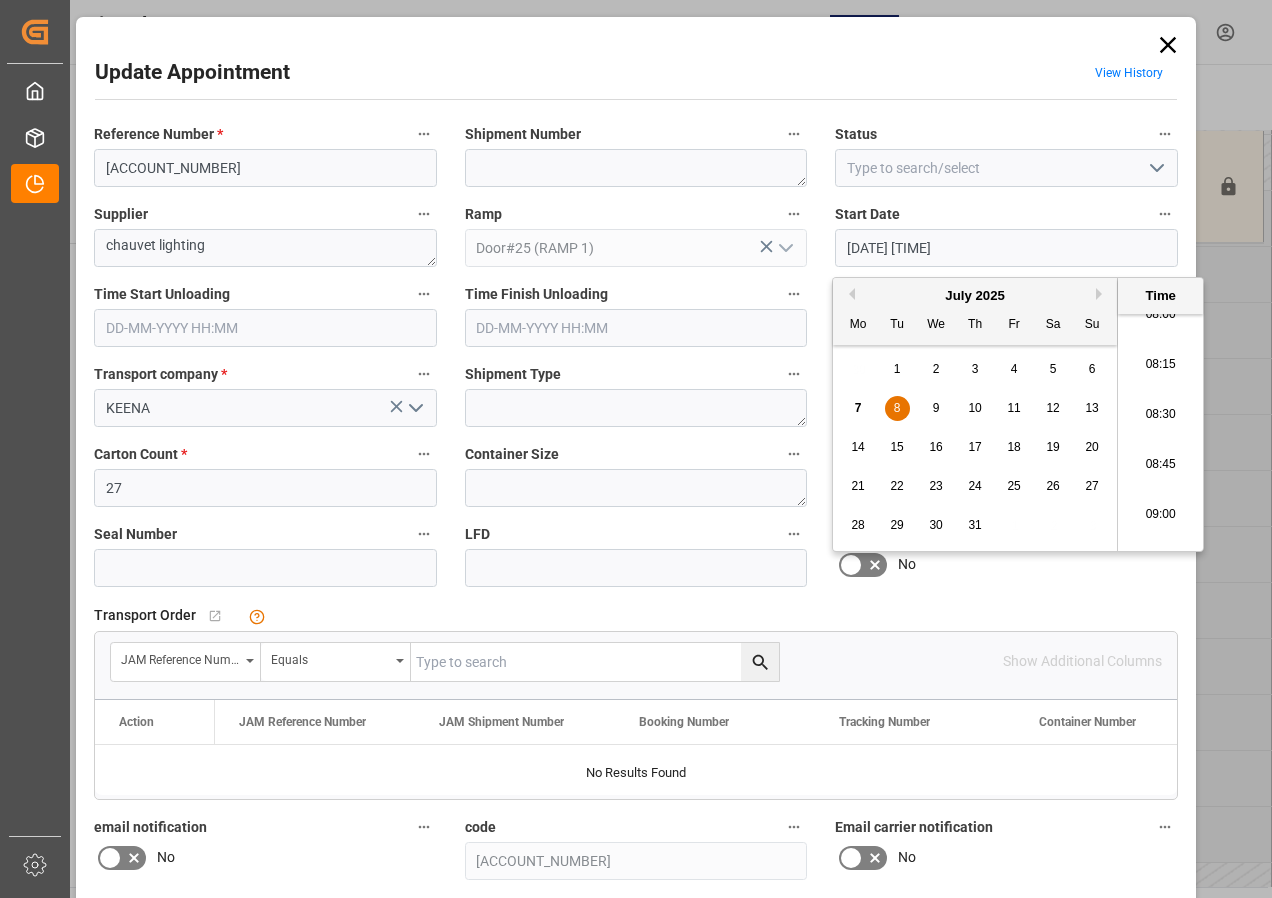 scroll, scrollTop: 1607, scrollLeft: 0, axis: vertical 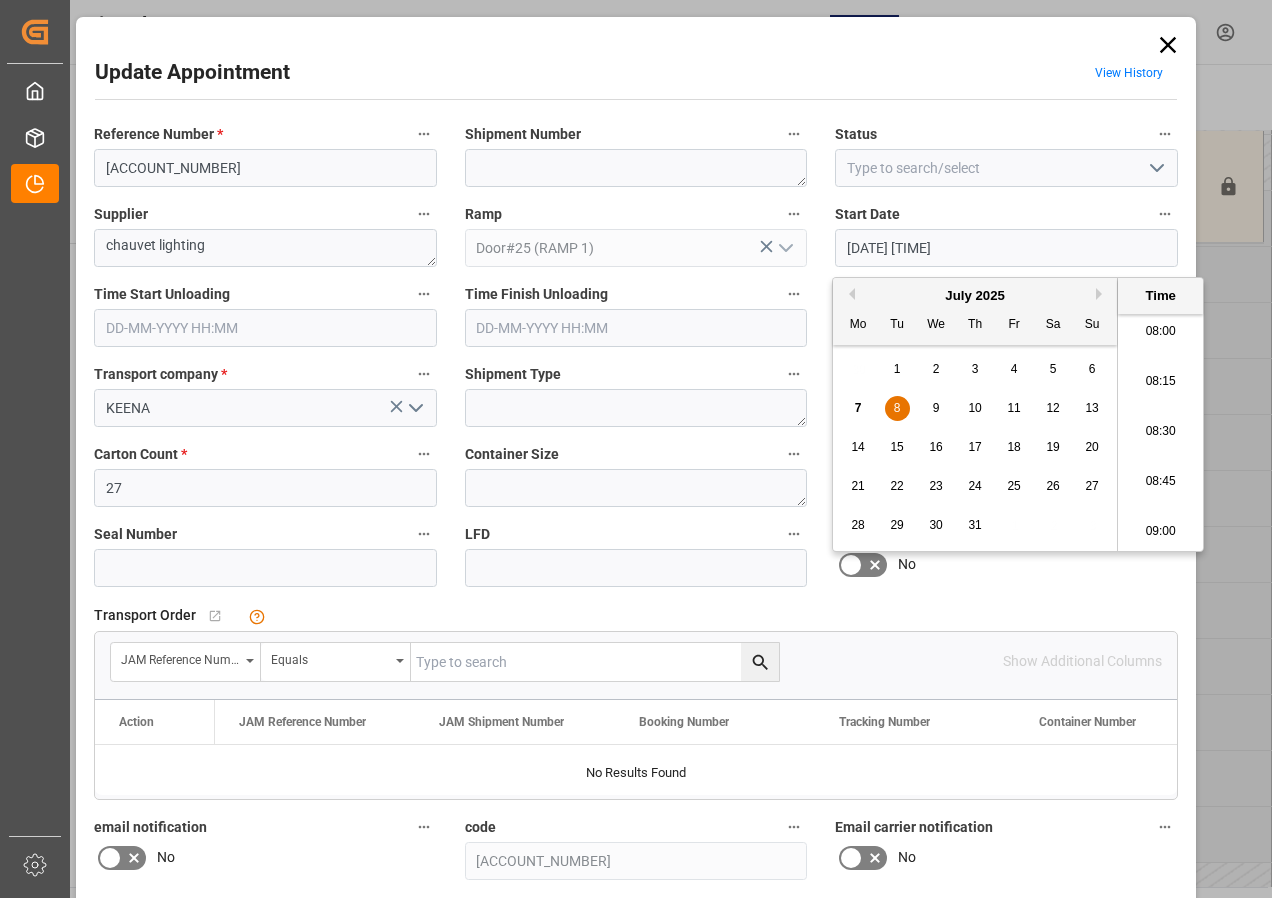 click on "08:30" at bounding box center (1160, 432) 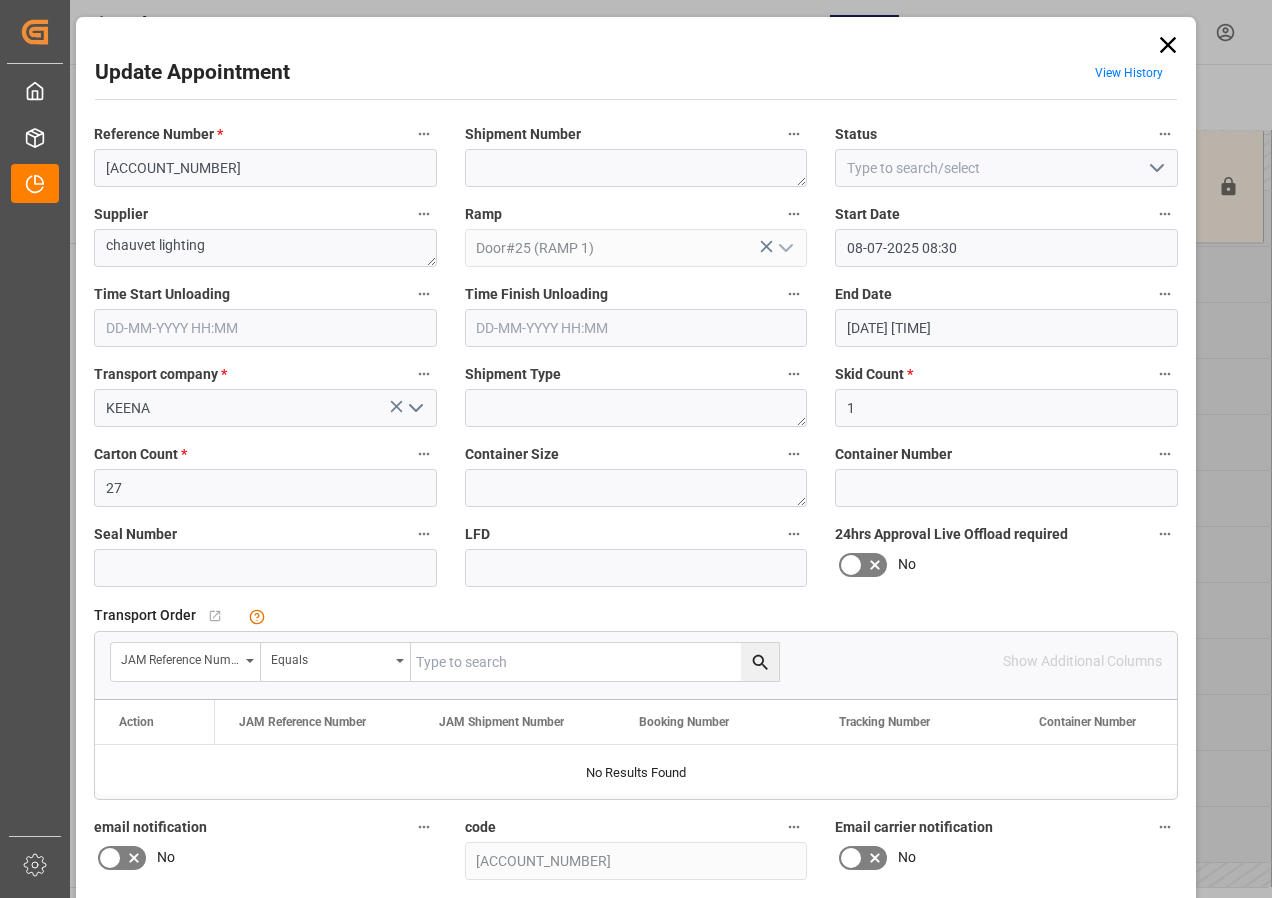 click on "[DATE] [TIME]" at bounding box center [1006, 328] 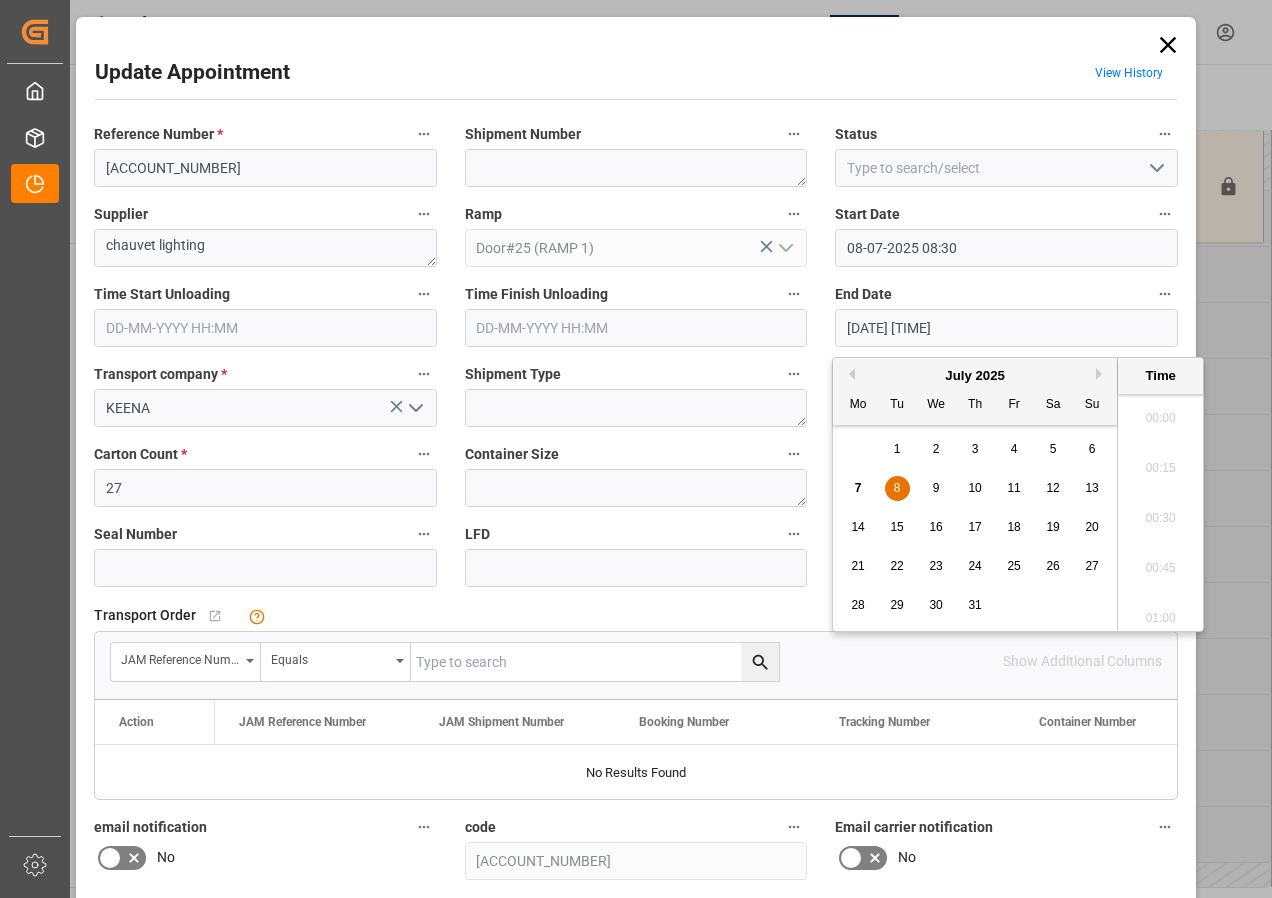 scroll, scrollTop: 1907, scrollLeft: 0, axis: vertical 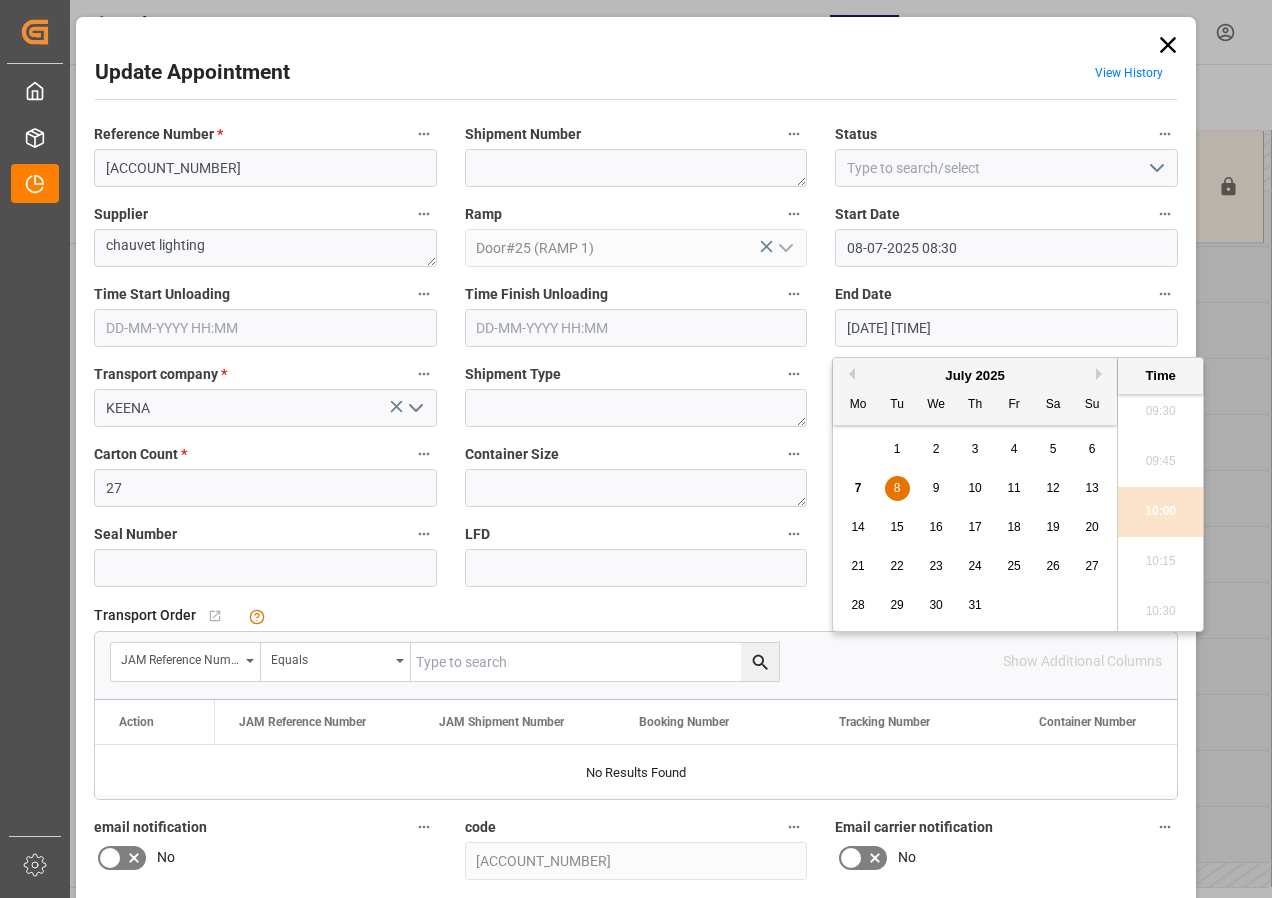 click on "8" at bounding box center (897, 488) 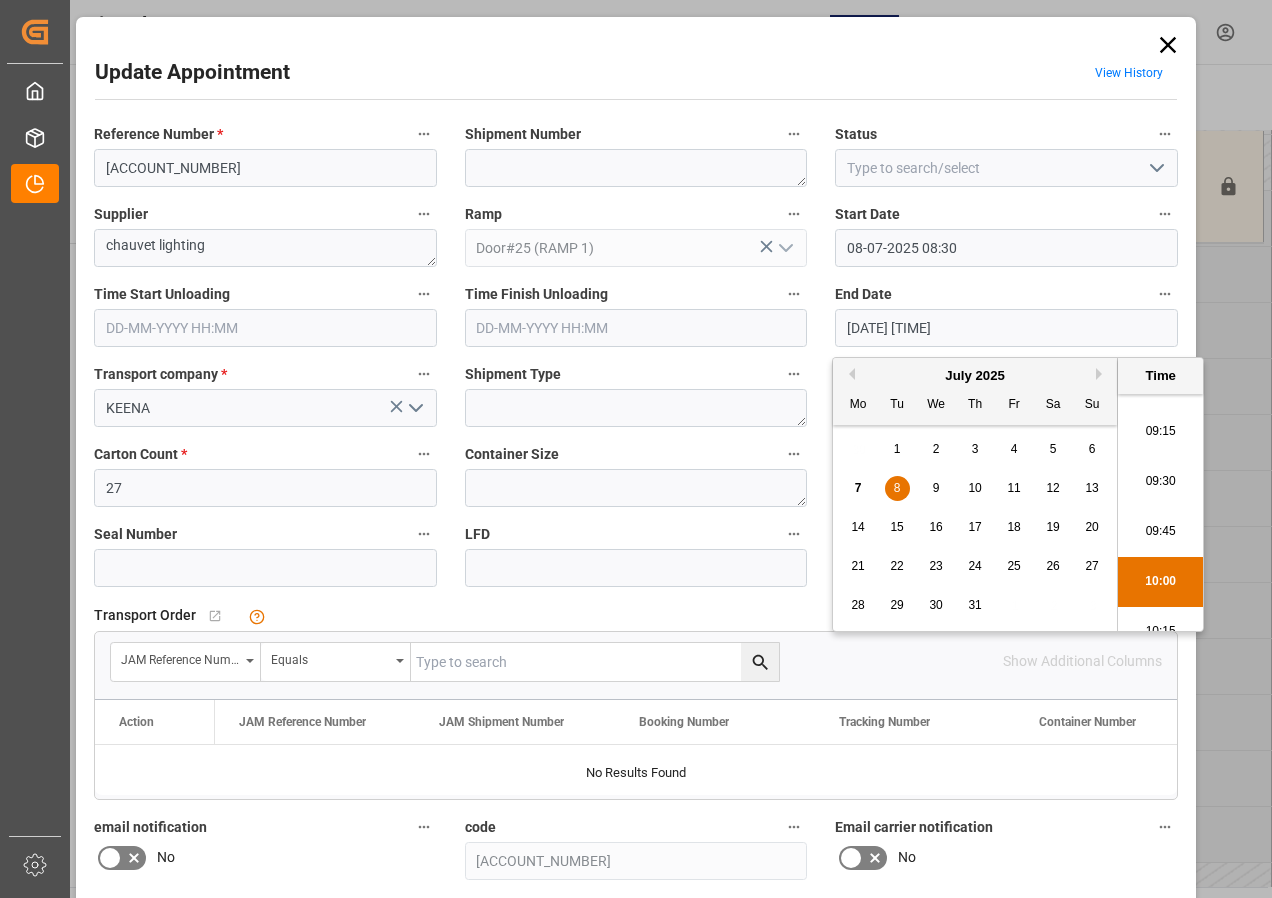scroll, scrollTop: 1807, scrollLeft: 0, axis: vertical 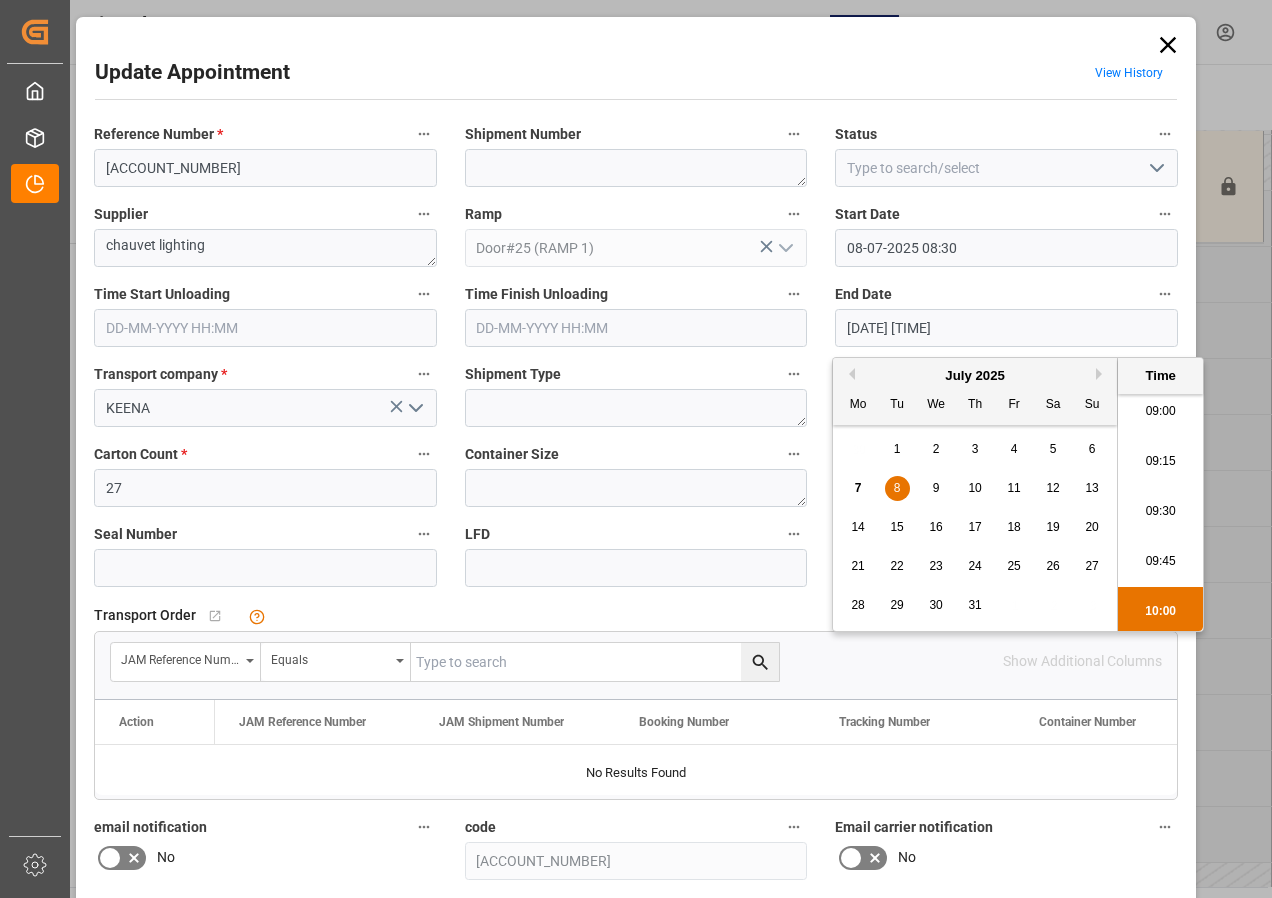 click on "09:00" at bounding box center (1160, 412) 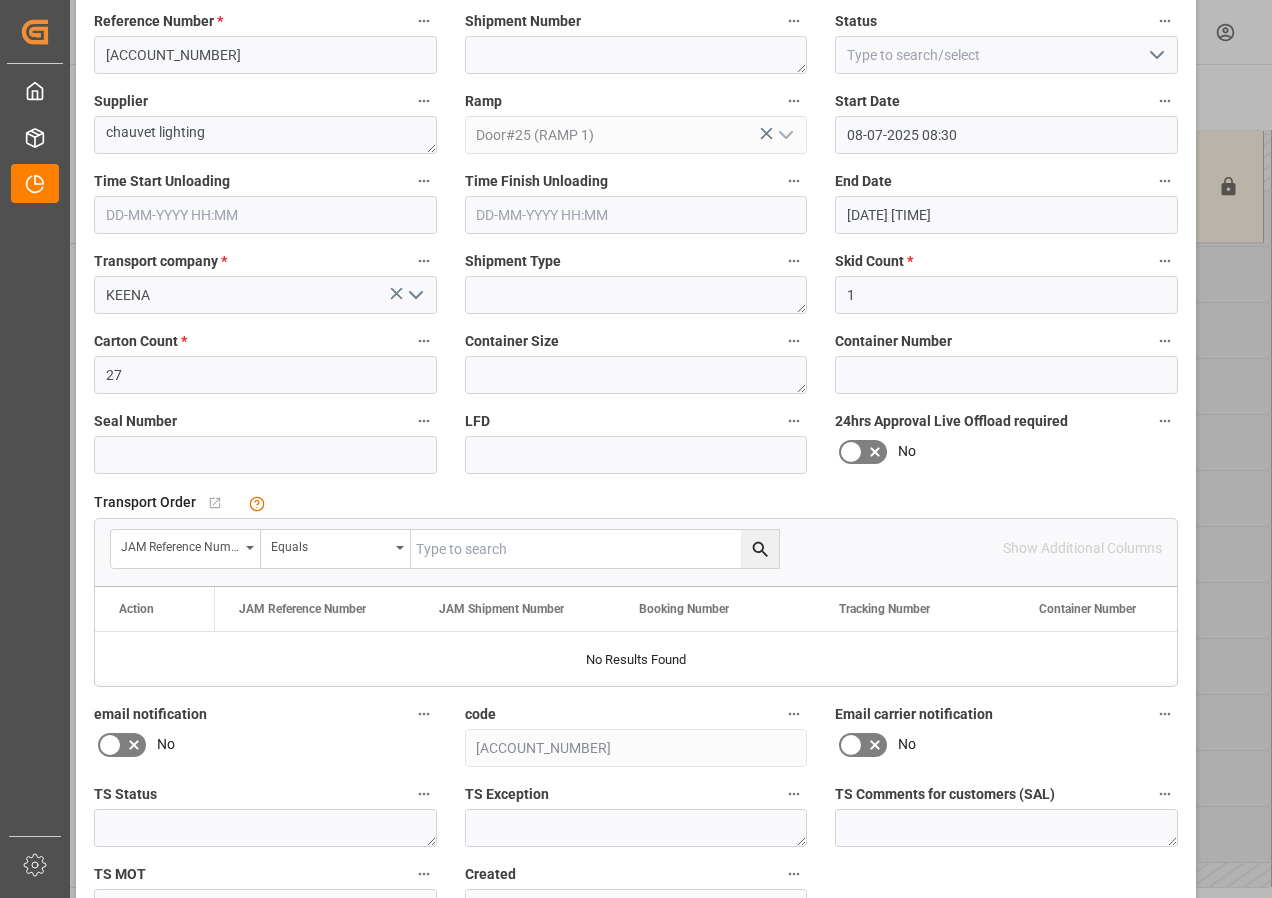scroll, scrollTop: 244, scrollLeft: 0, axis: vertical 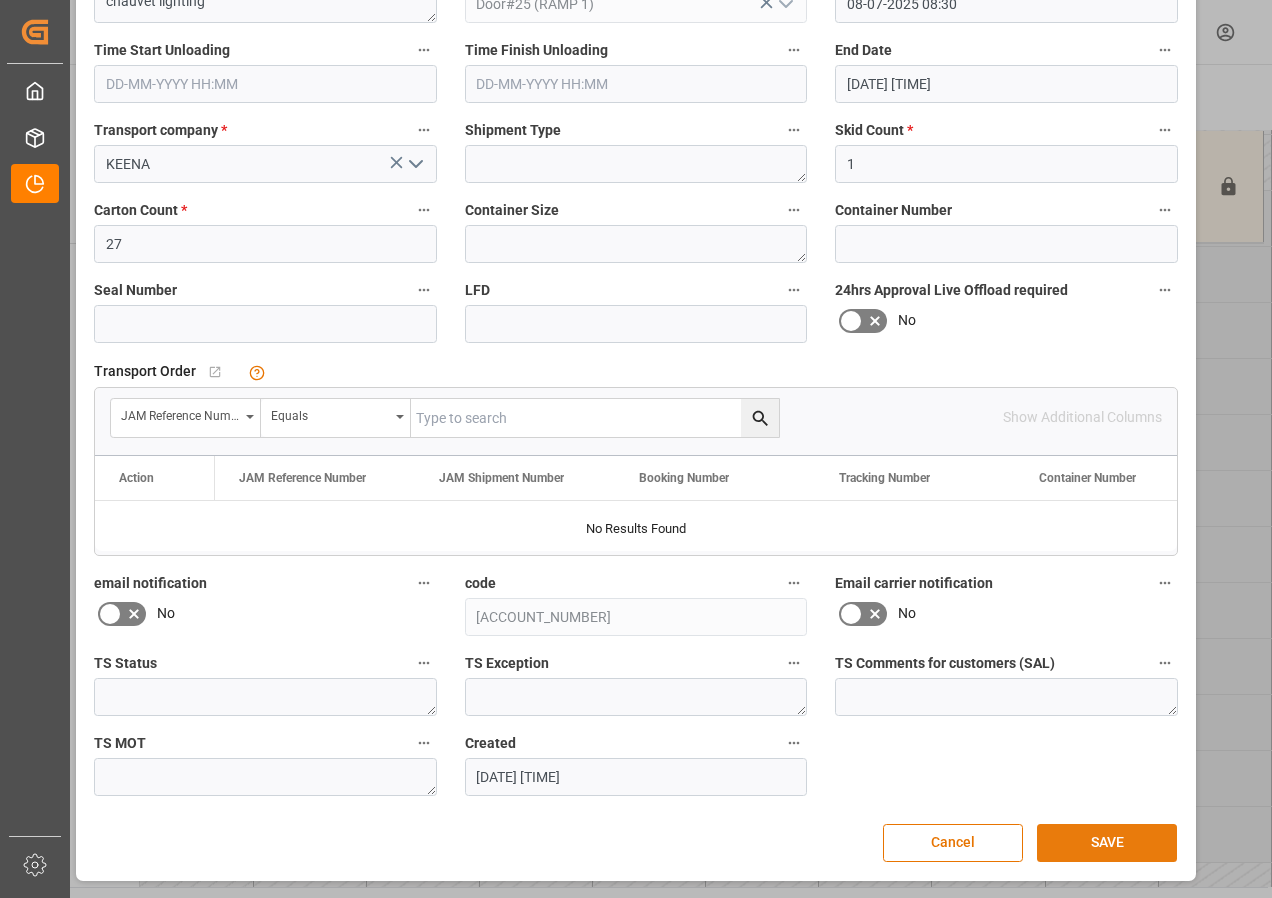 click on "SAVE" at bounding box center (1107, 843) 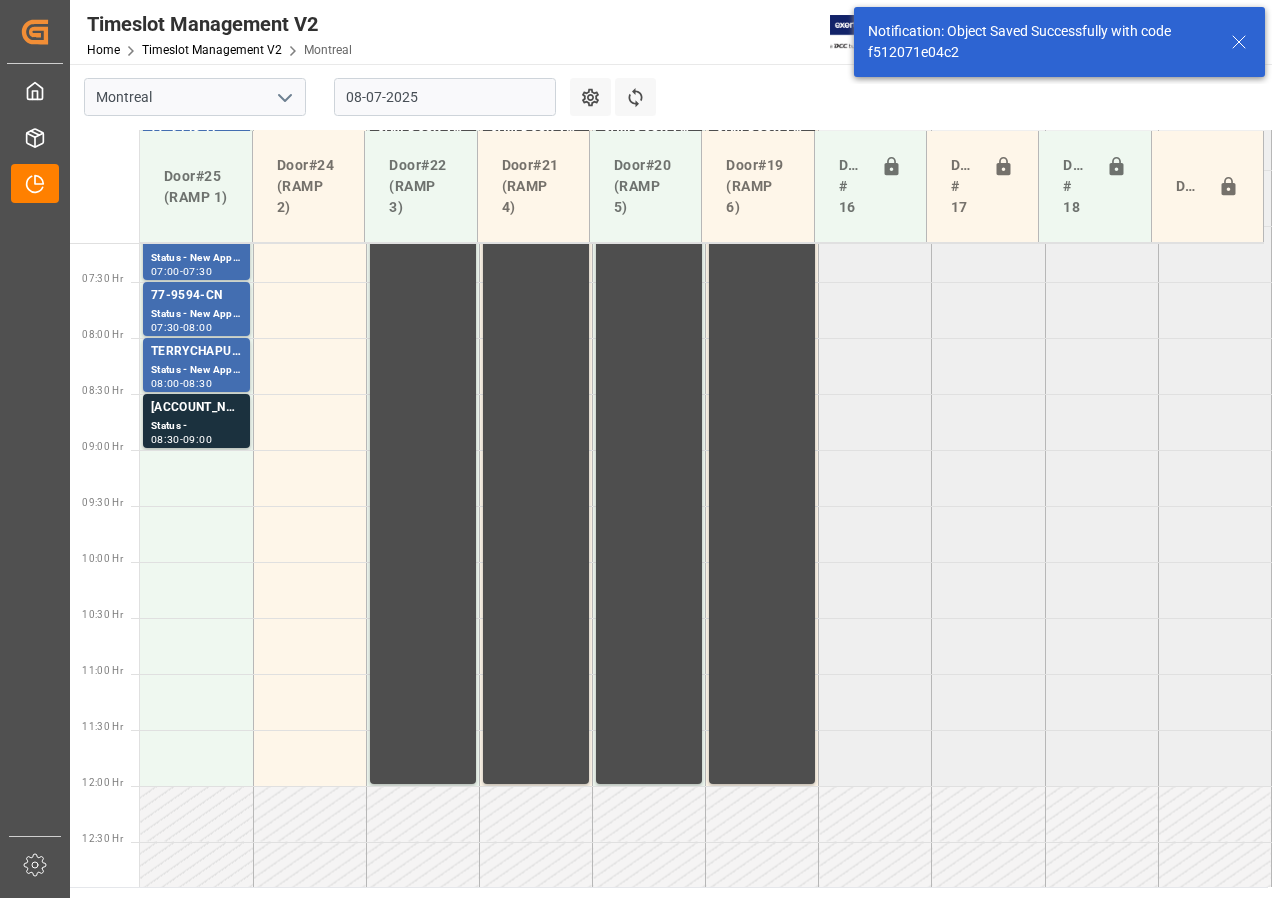 scroll, scrollTop: 813, scrollLeft: 0, axis: vertical 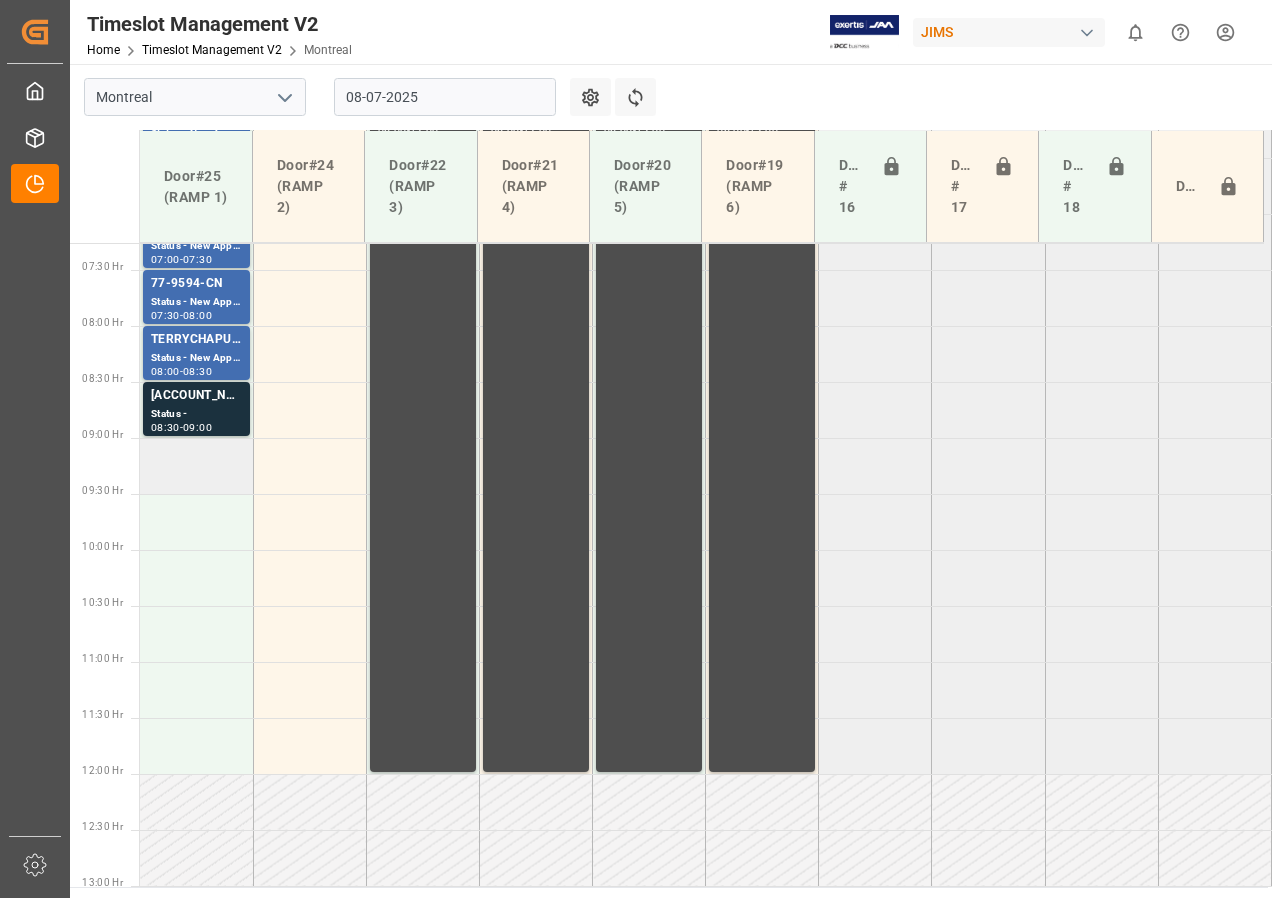 click at bounding box center (196, 130) 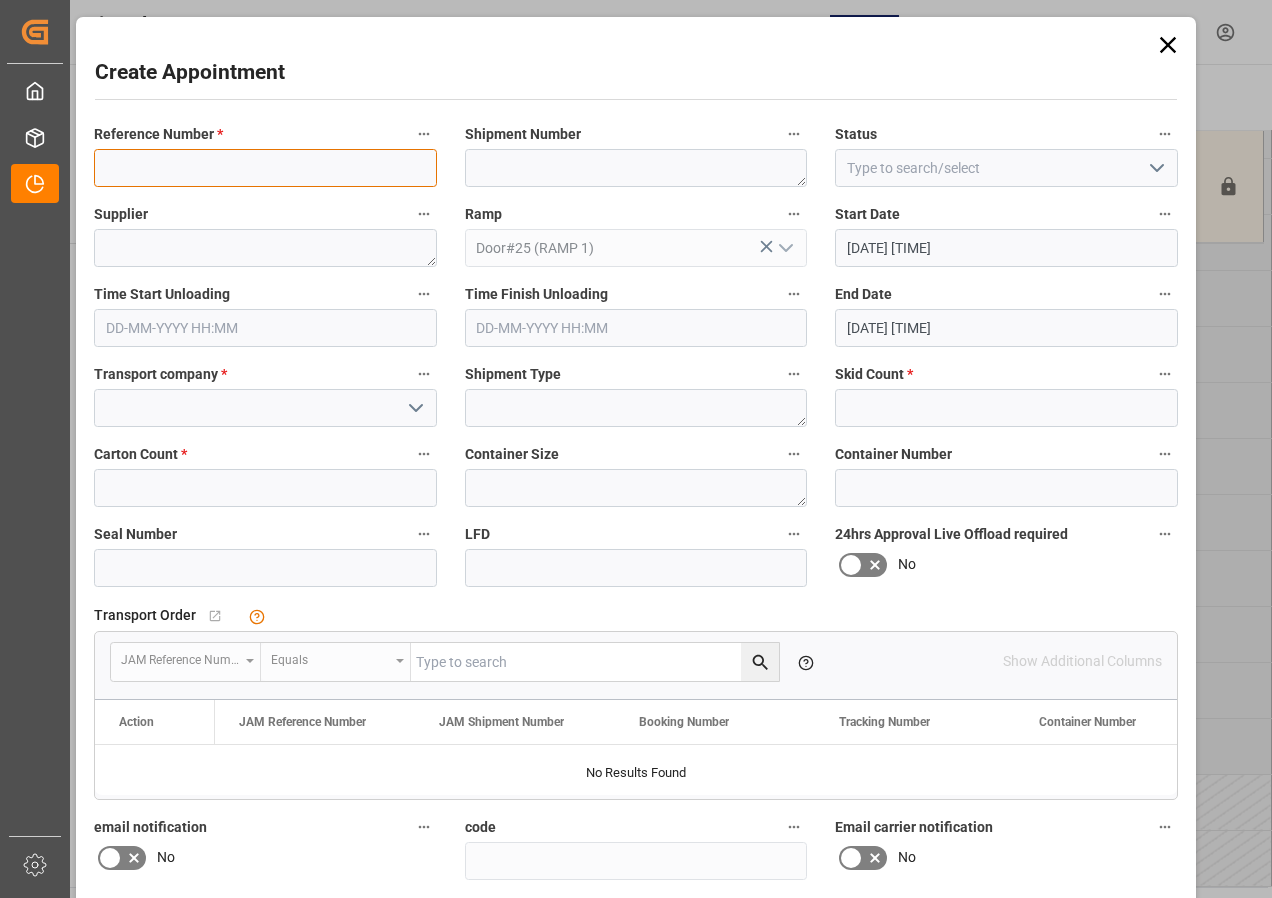 click at bounding box center (265, 168) 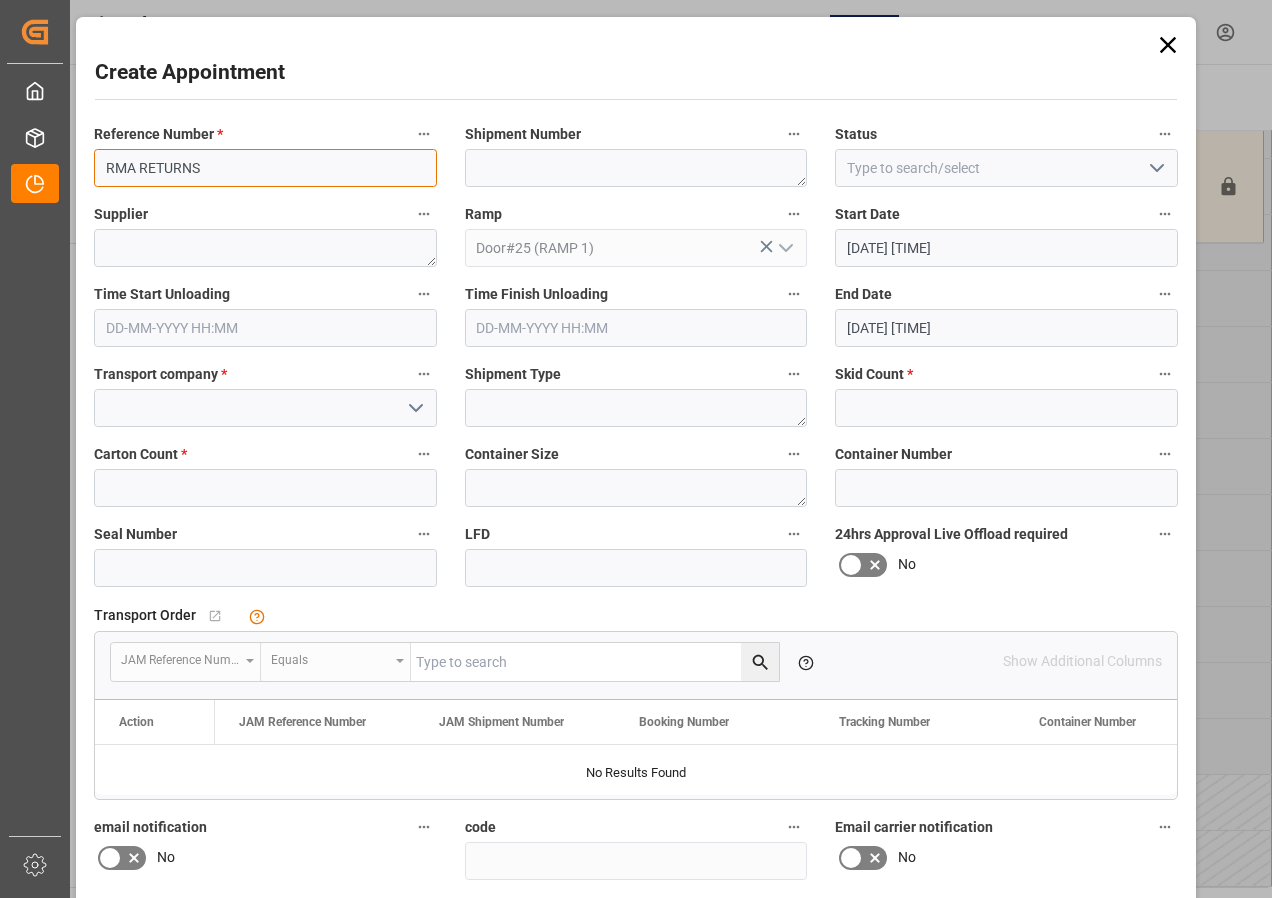 type on "RMA RETURNS" 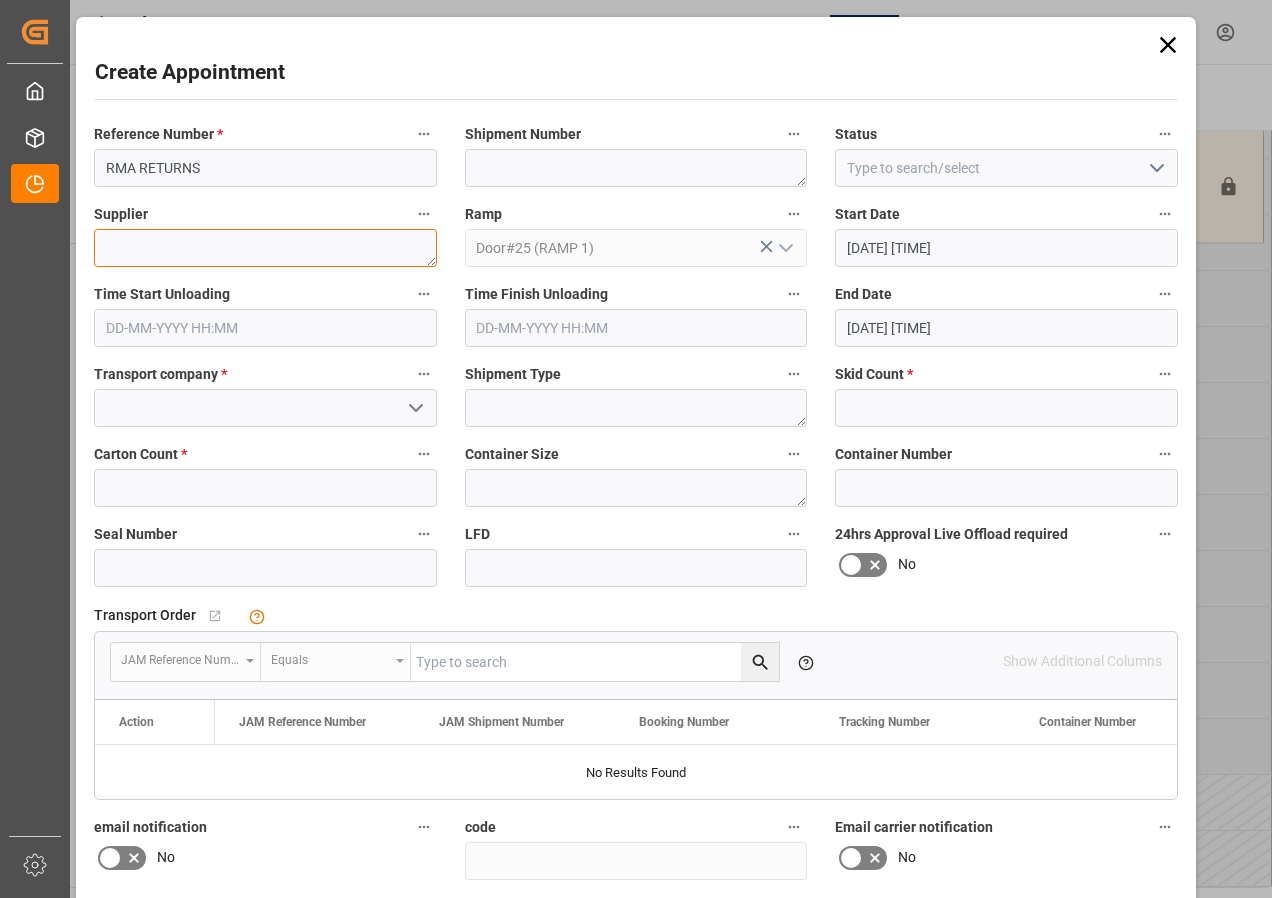 click at bounding box center [265, 248] 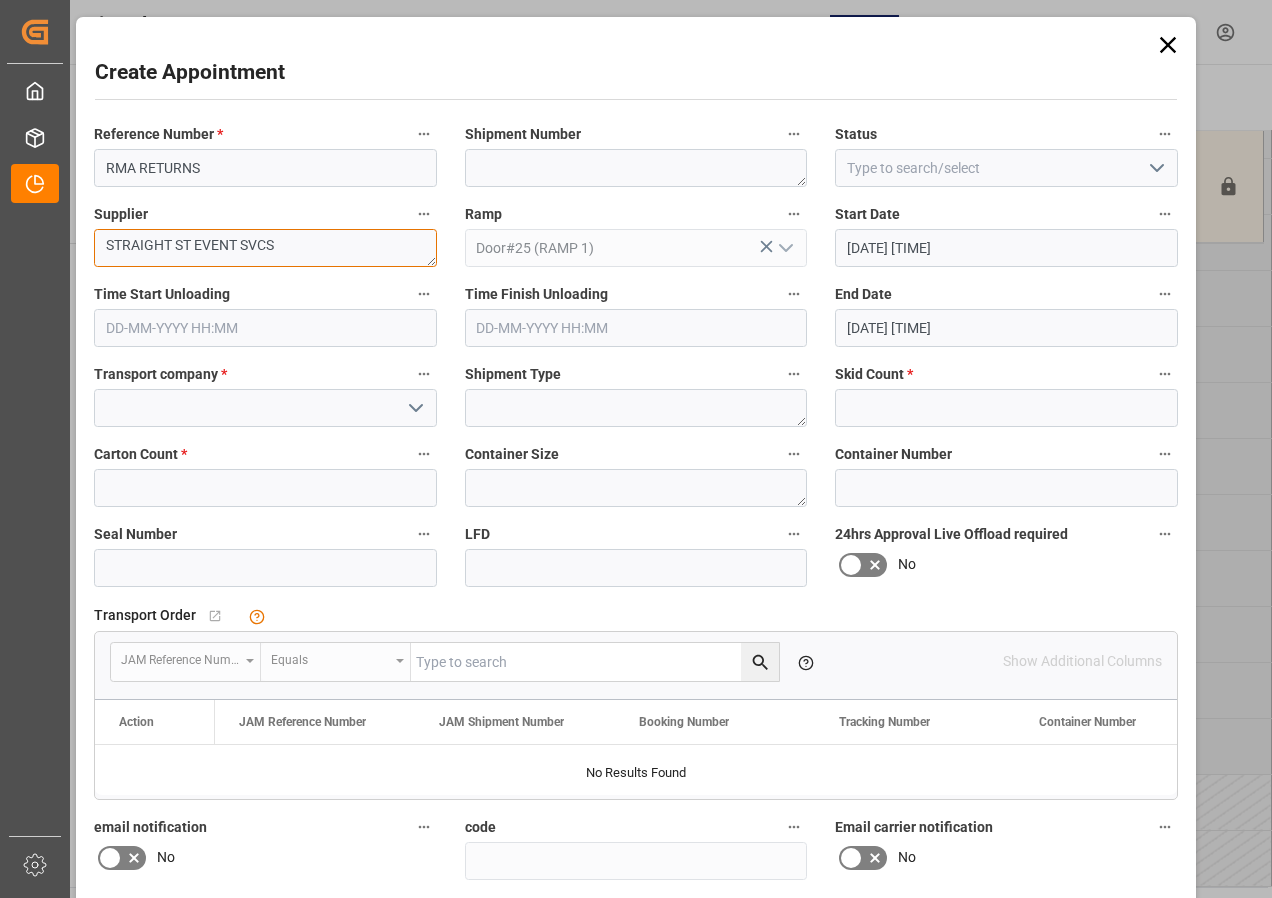 type on "STRAIGHT ST EVENT SVCS" 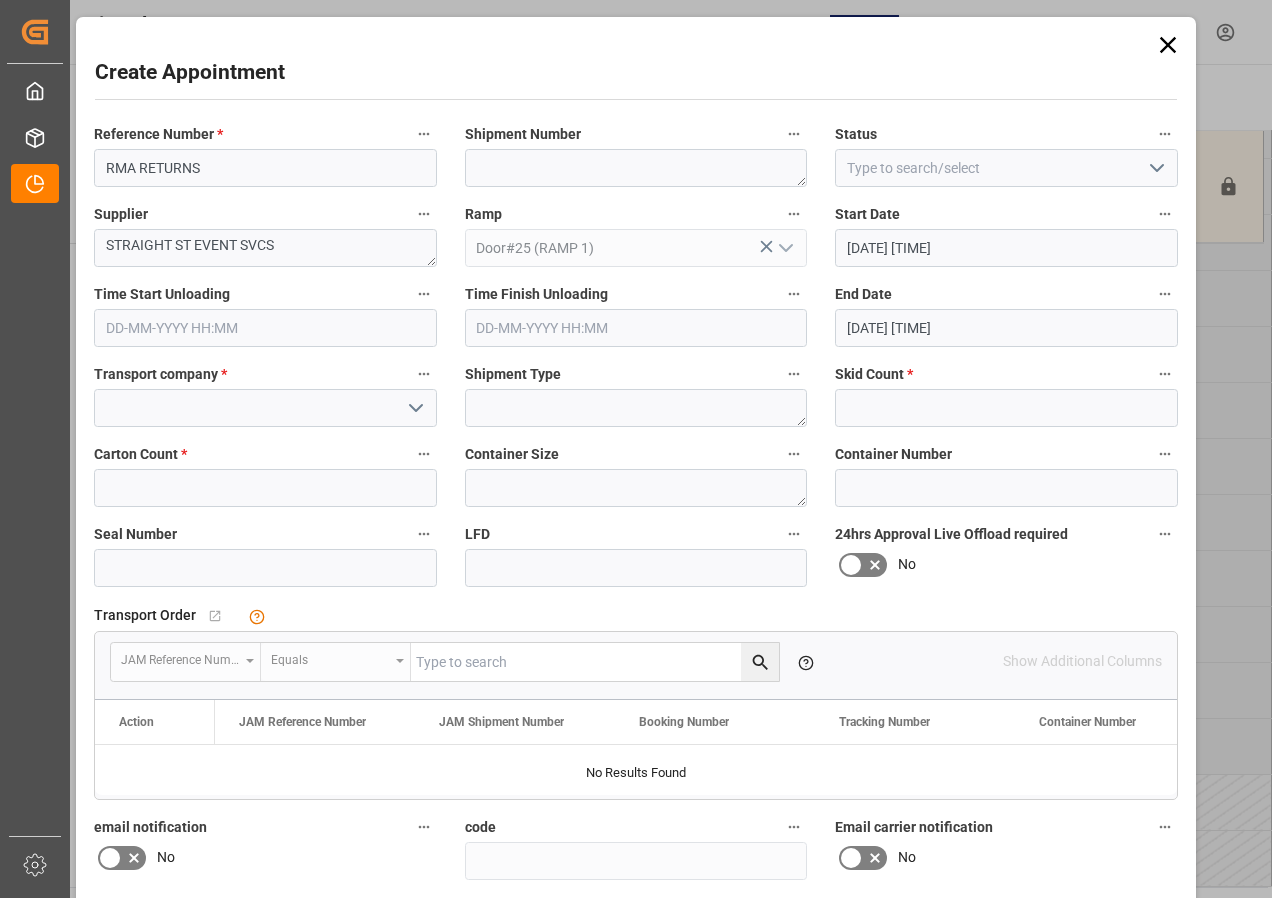 click at bounding box center (1157, 168) 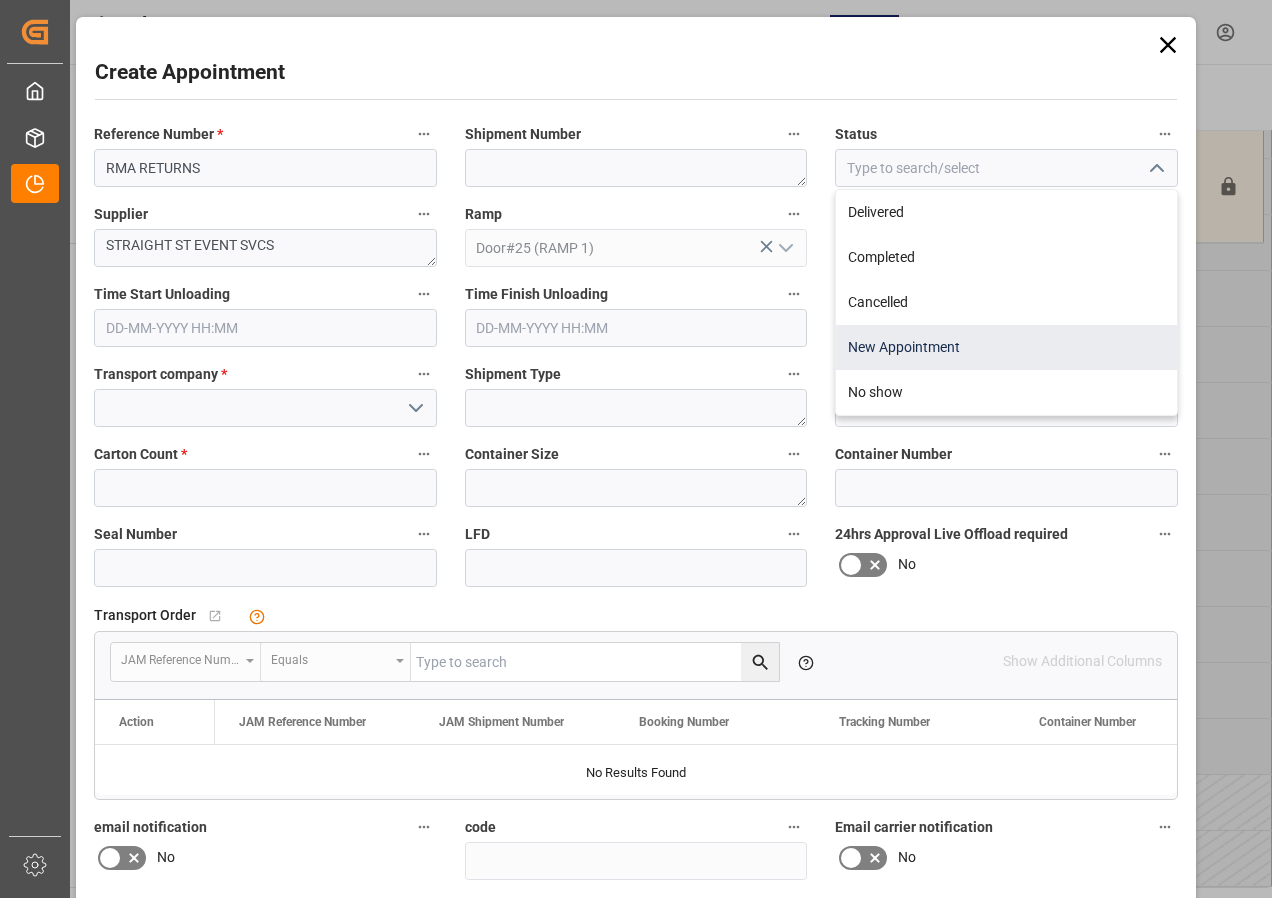 click on "New Appointment" at bounding box center [1006, 347] 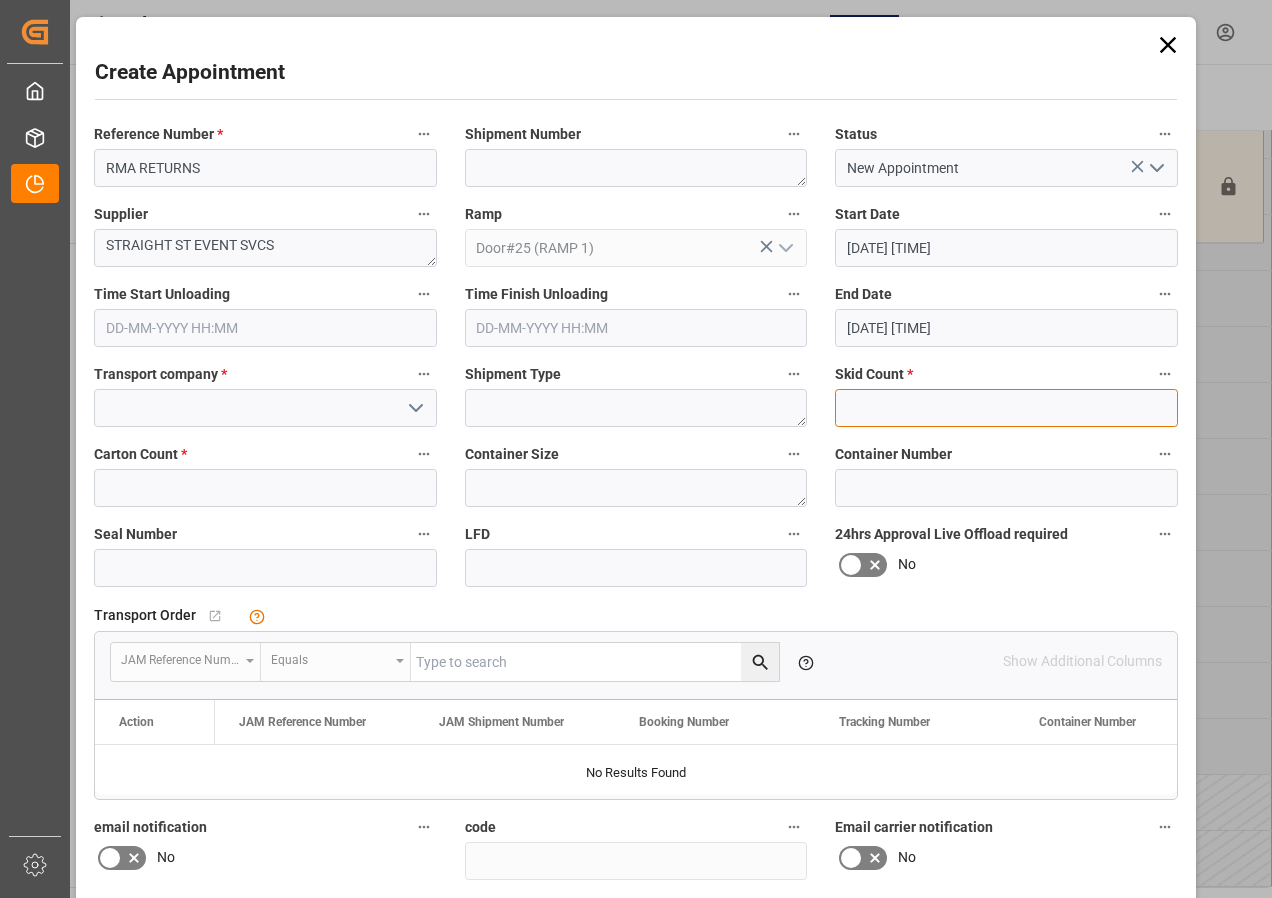 click at bounding box center (1006, 408) 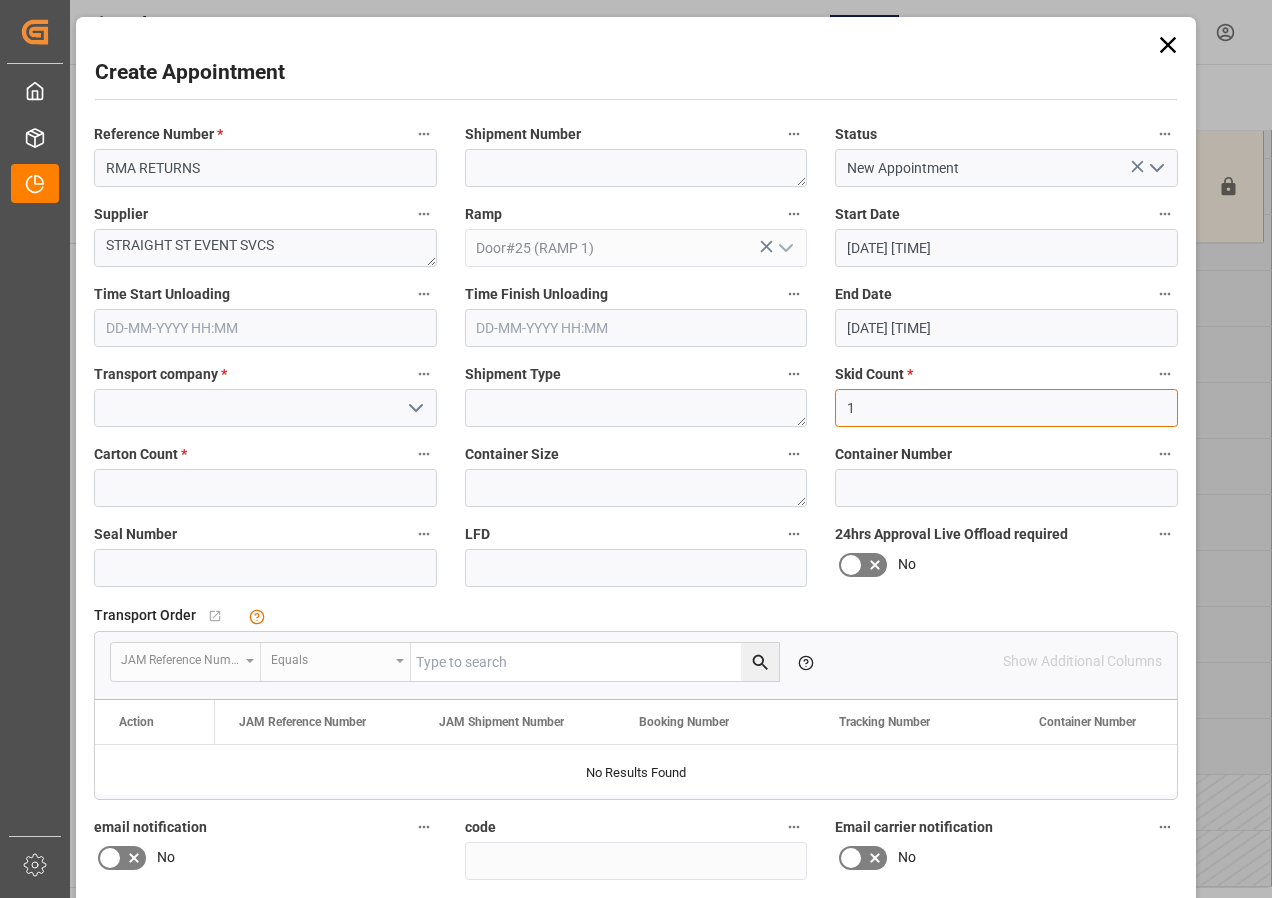 type on "1" 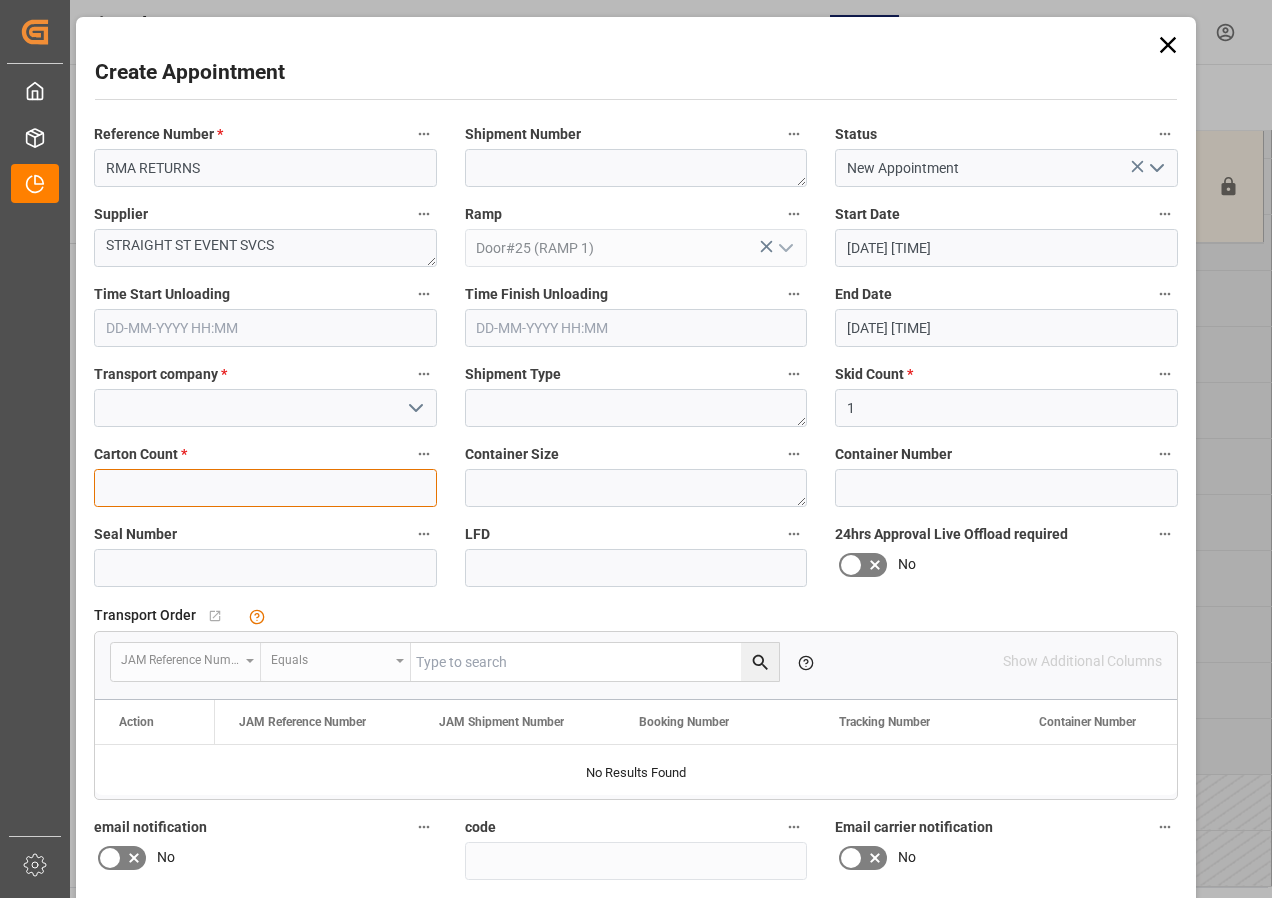 click at bounding box center (265, 488) 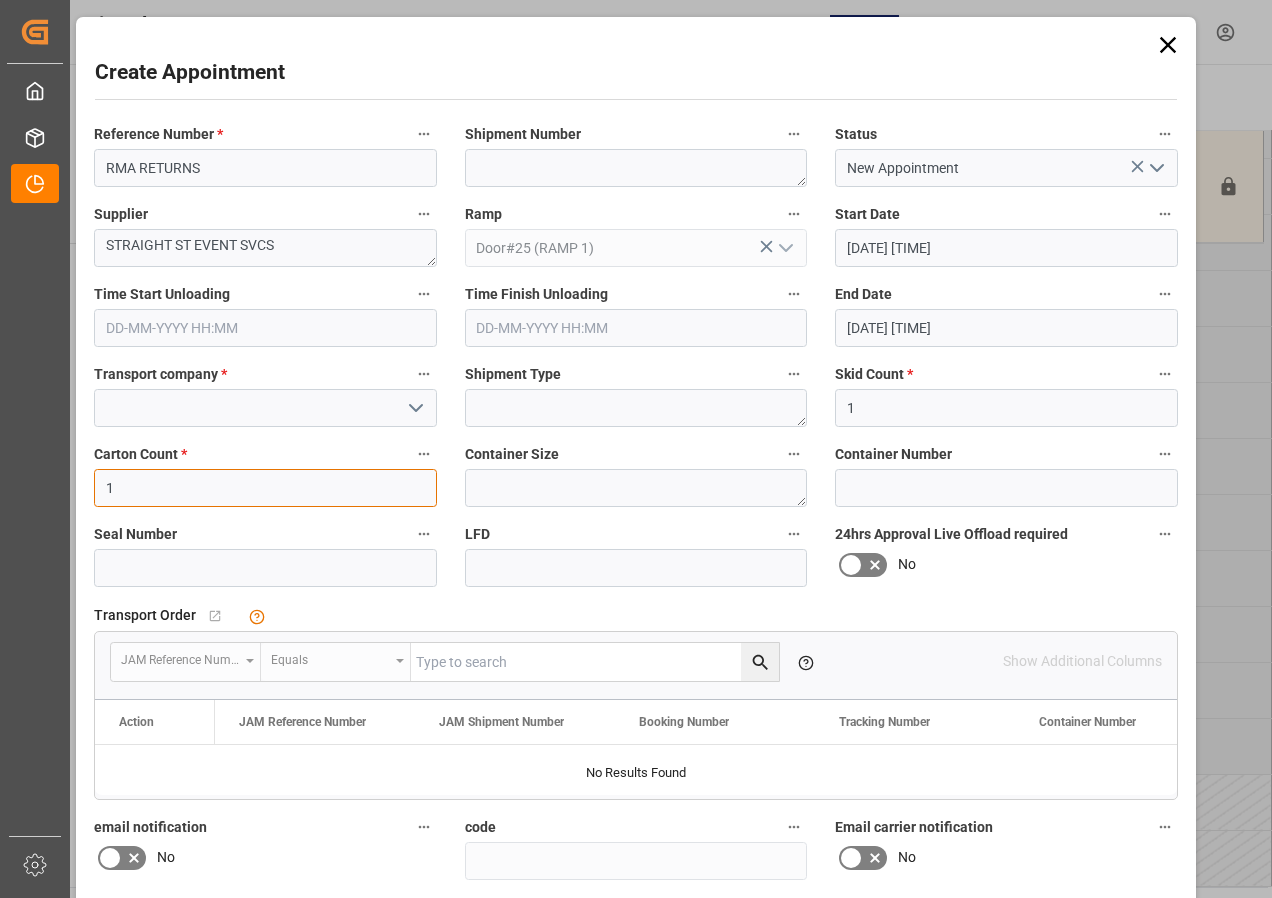 type on "1" 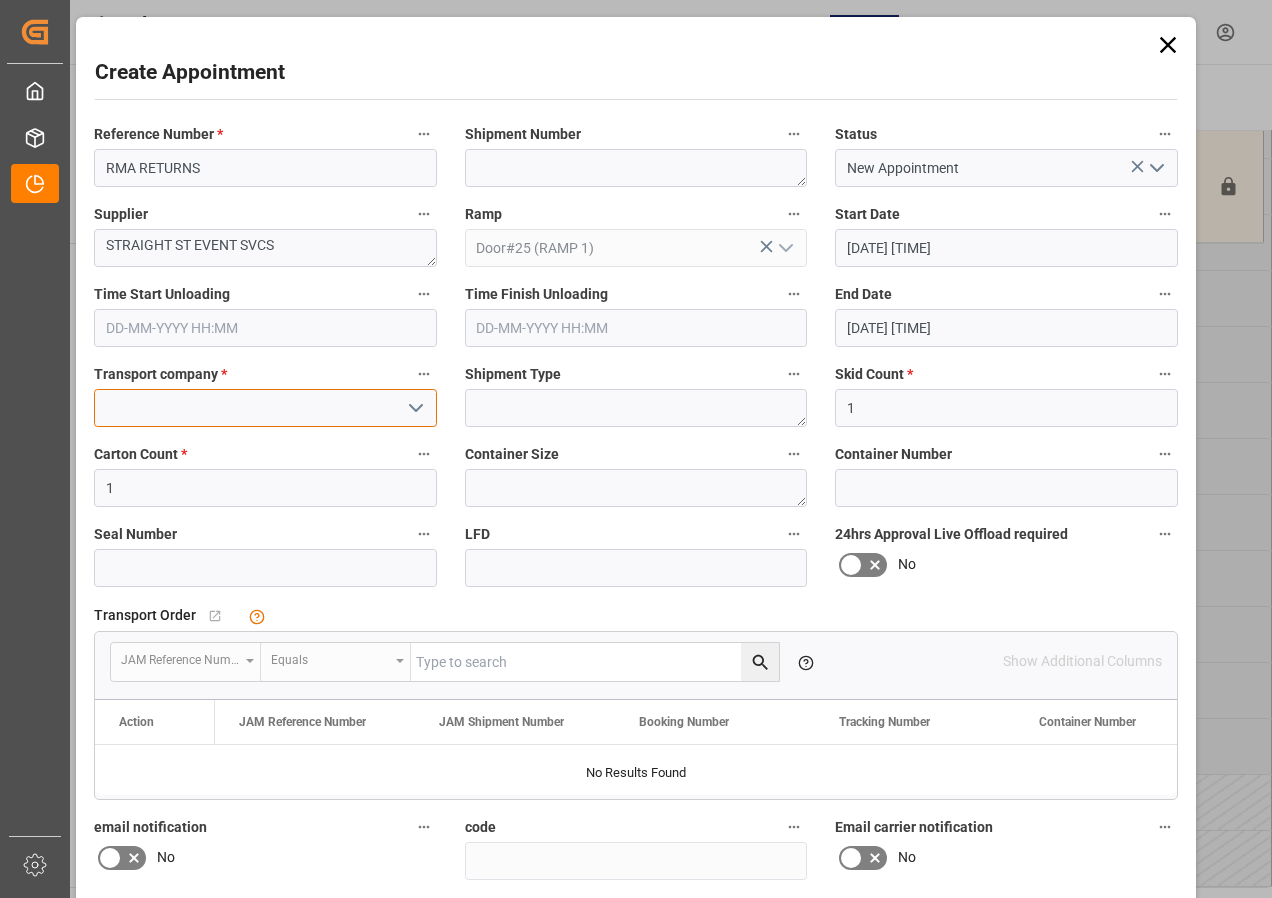 click at bounding box center (265, 408) 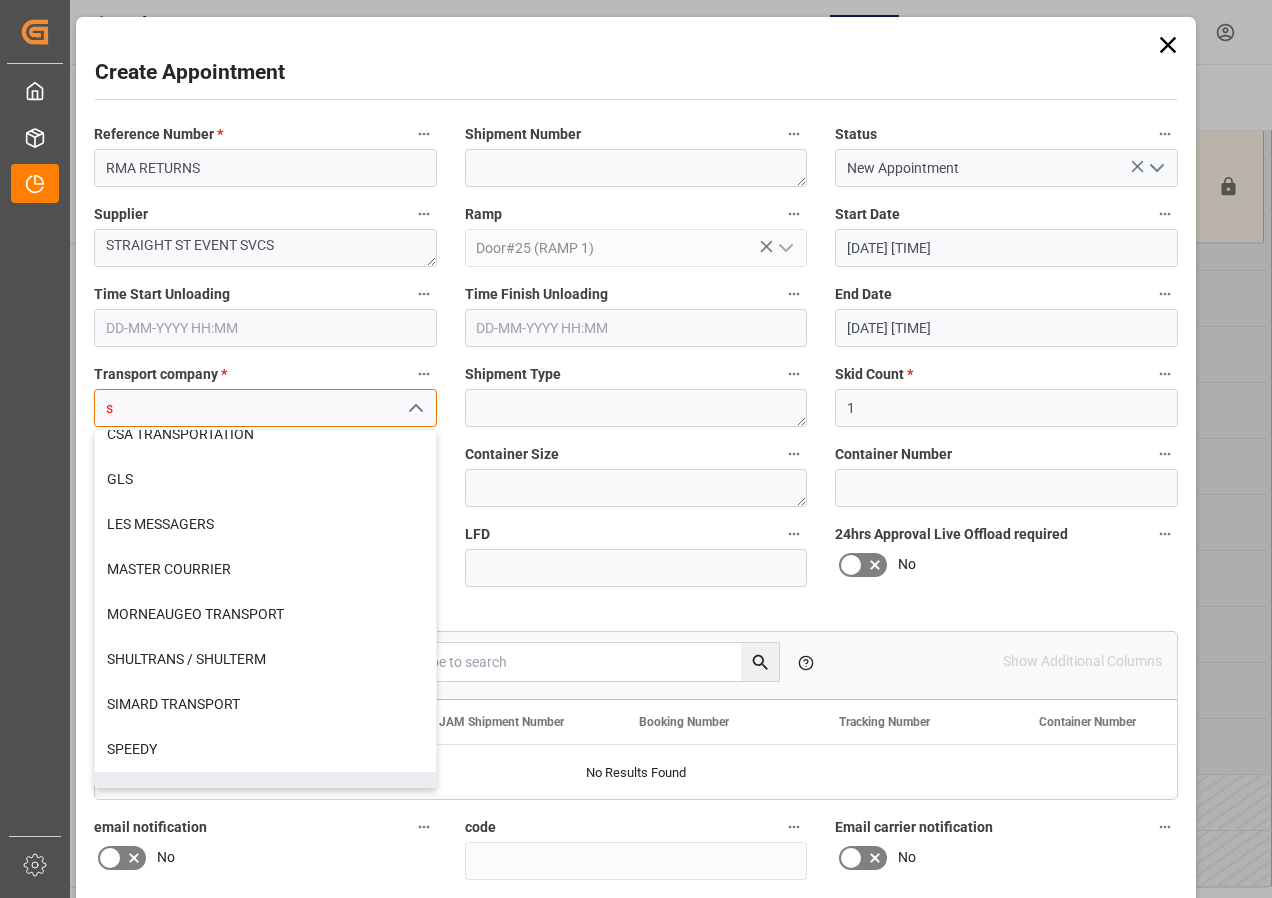 scroll, scrollTop: 0, scrollLeft: 0, axis: both 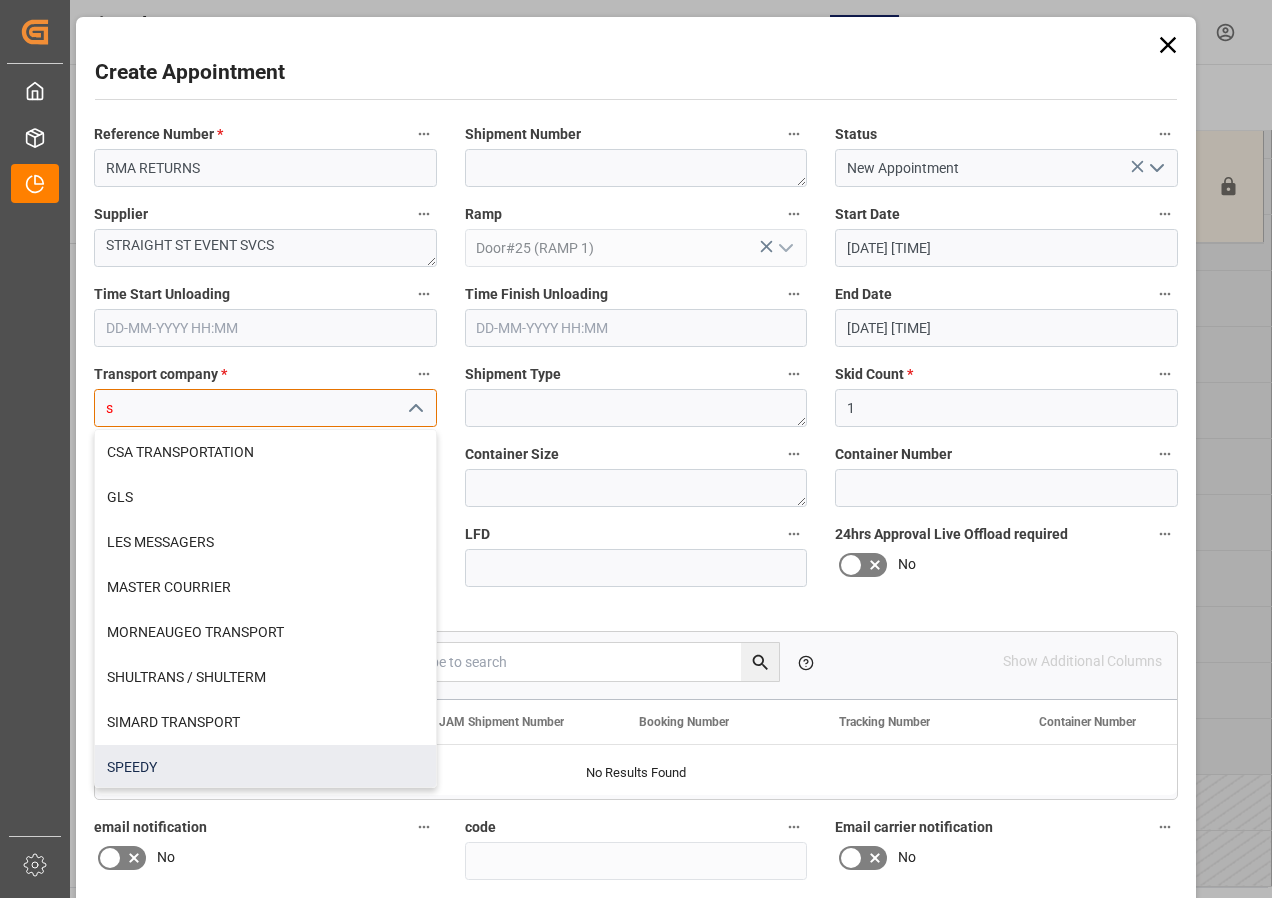 click on "SPEEDY" at bounding box center [265, 767] 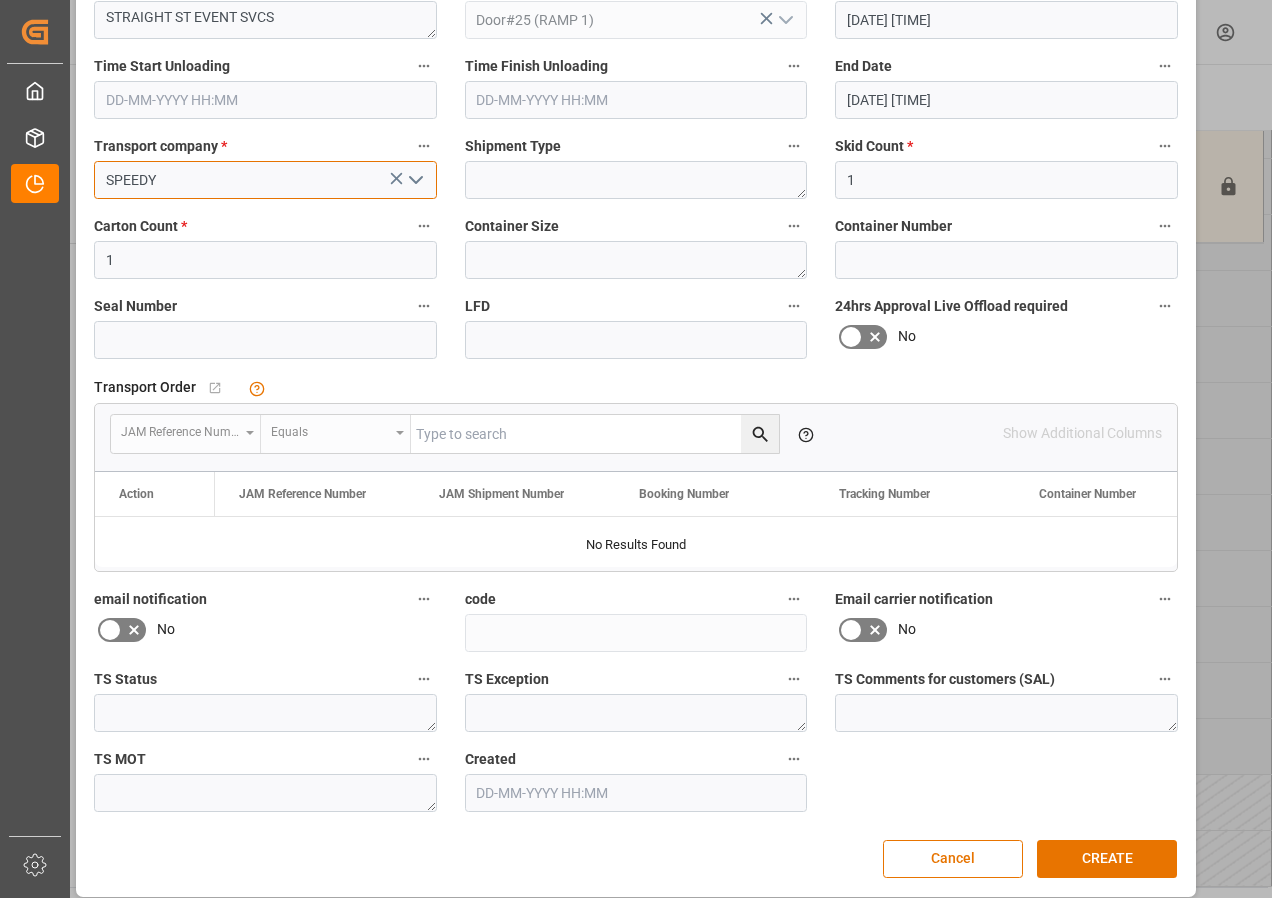 scroll, scrollTop: 244, scrollLeft: 0, axis: vertical 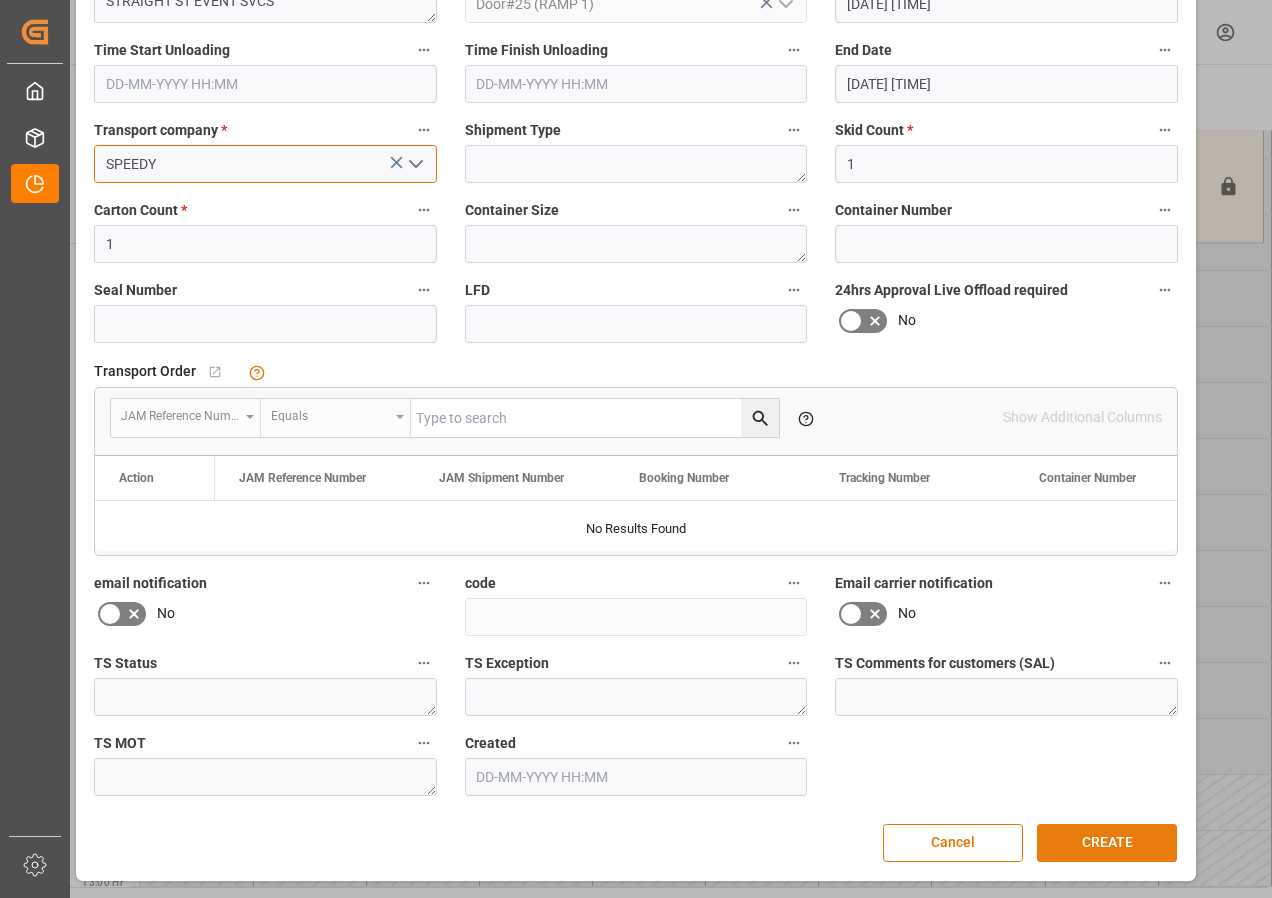 type on "SPEEDY" 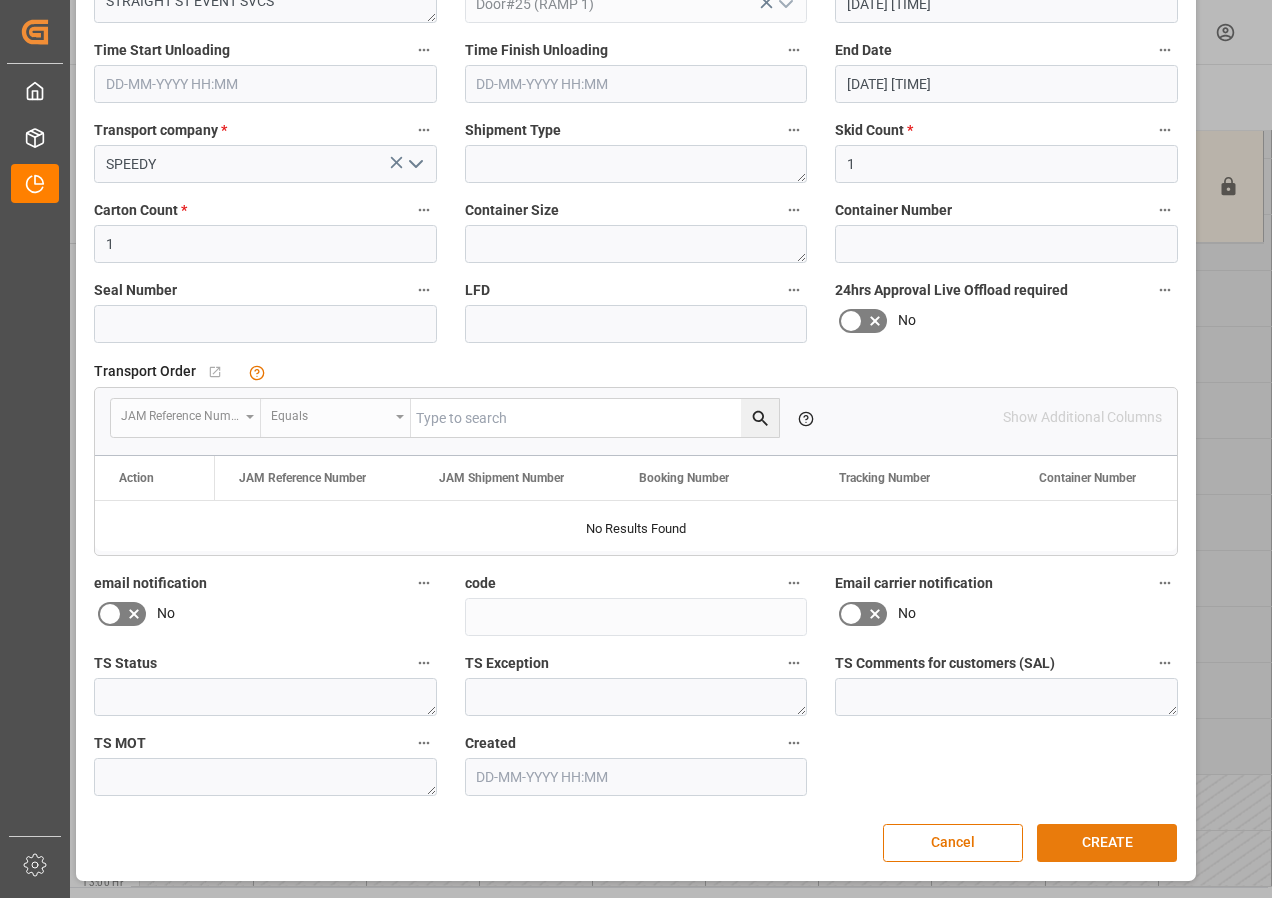 click on "CREATE" at bounding box center (1107, 843) 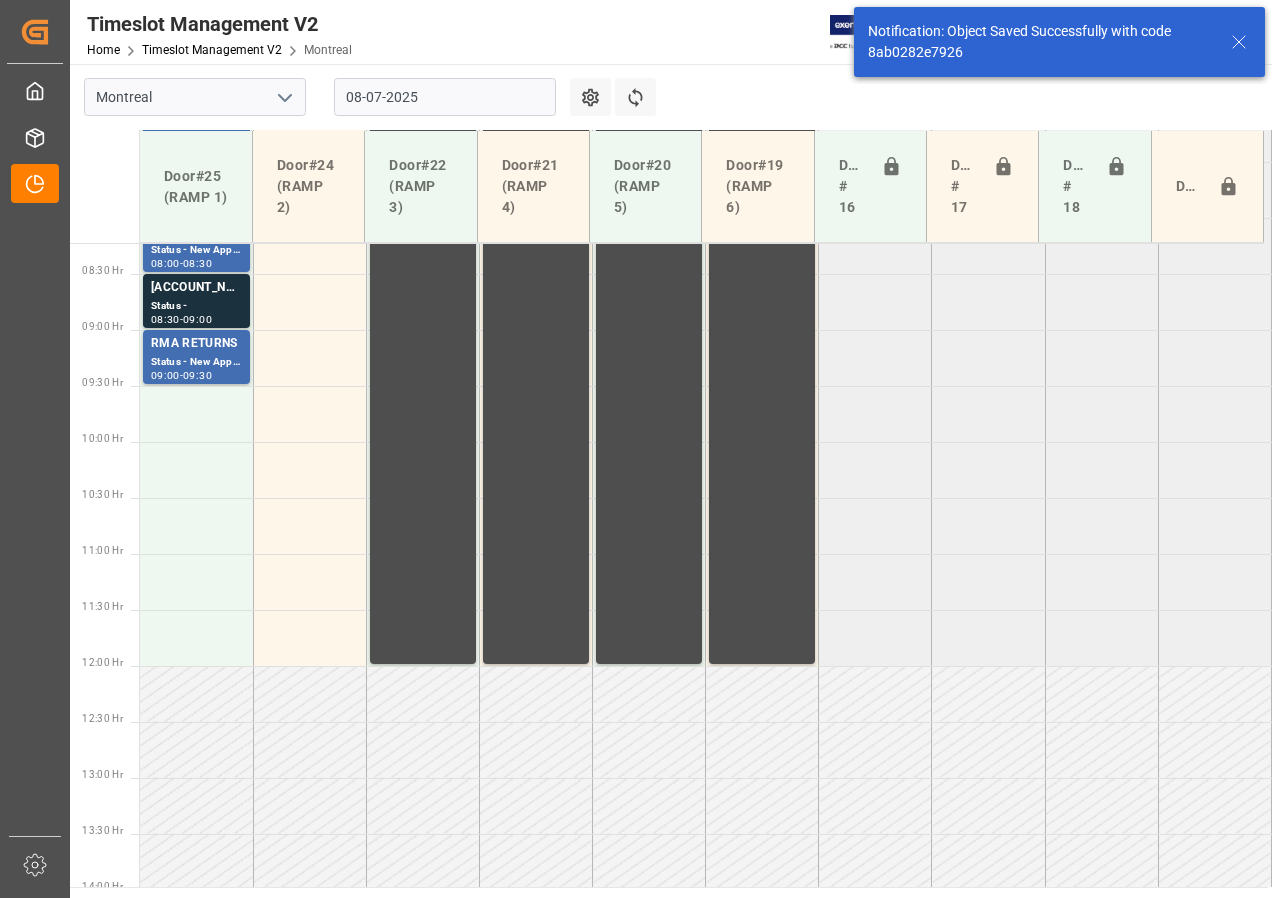 scroll, scrollTop: 925, scrollLeft: 0, axis: vertical 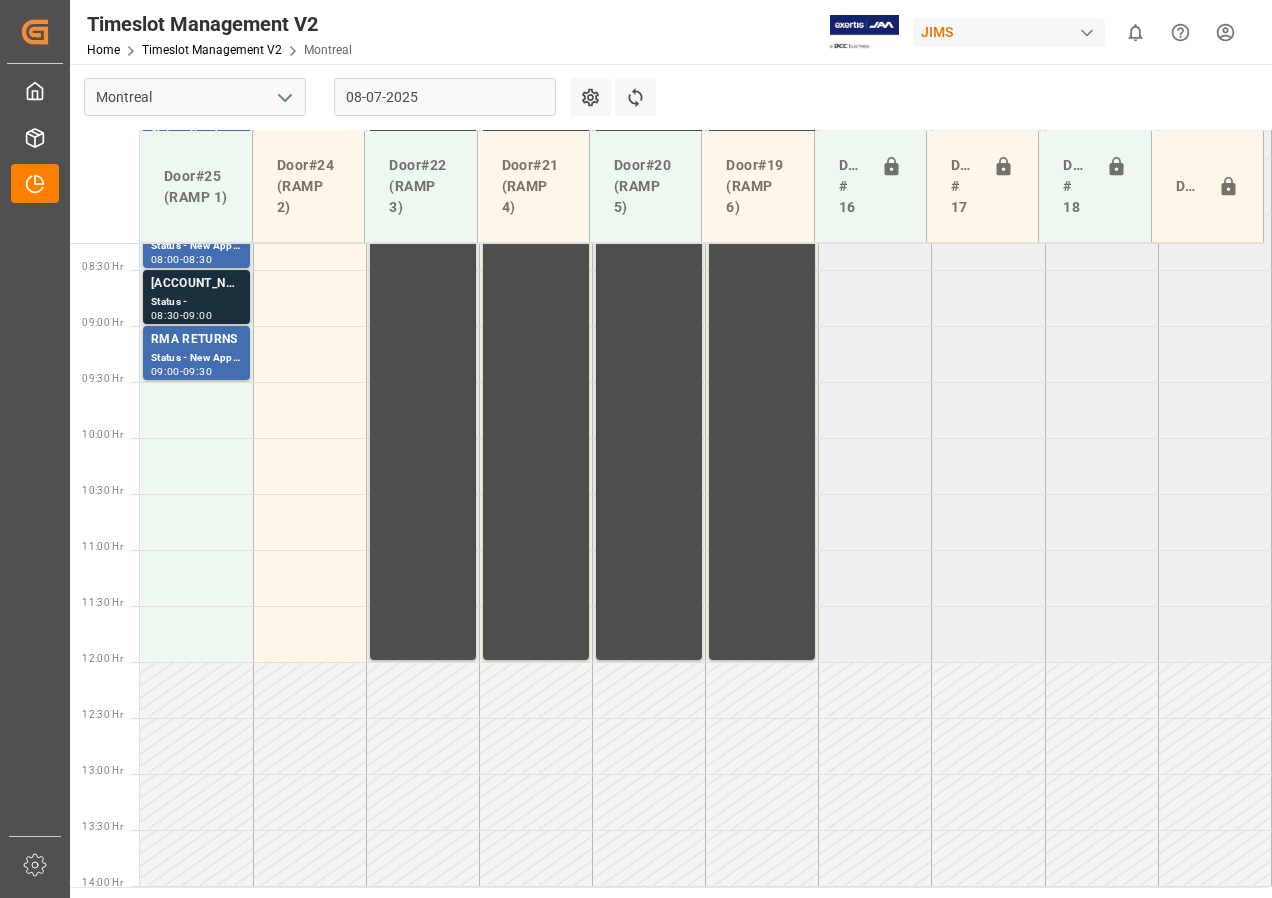 click on "77-9859-us" at bounding box center [196, 4] 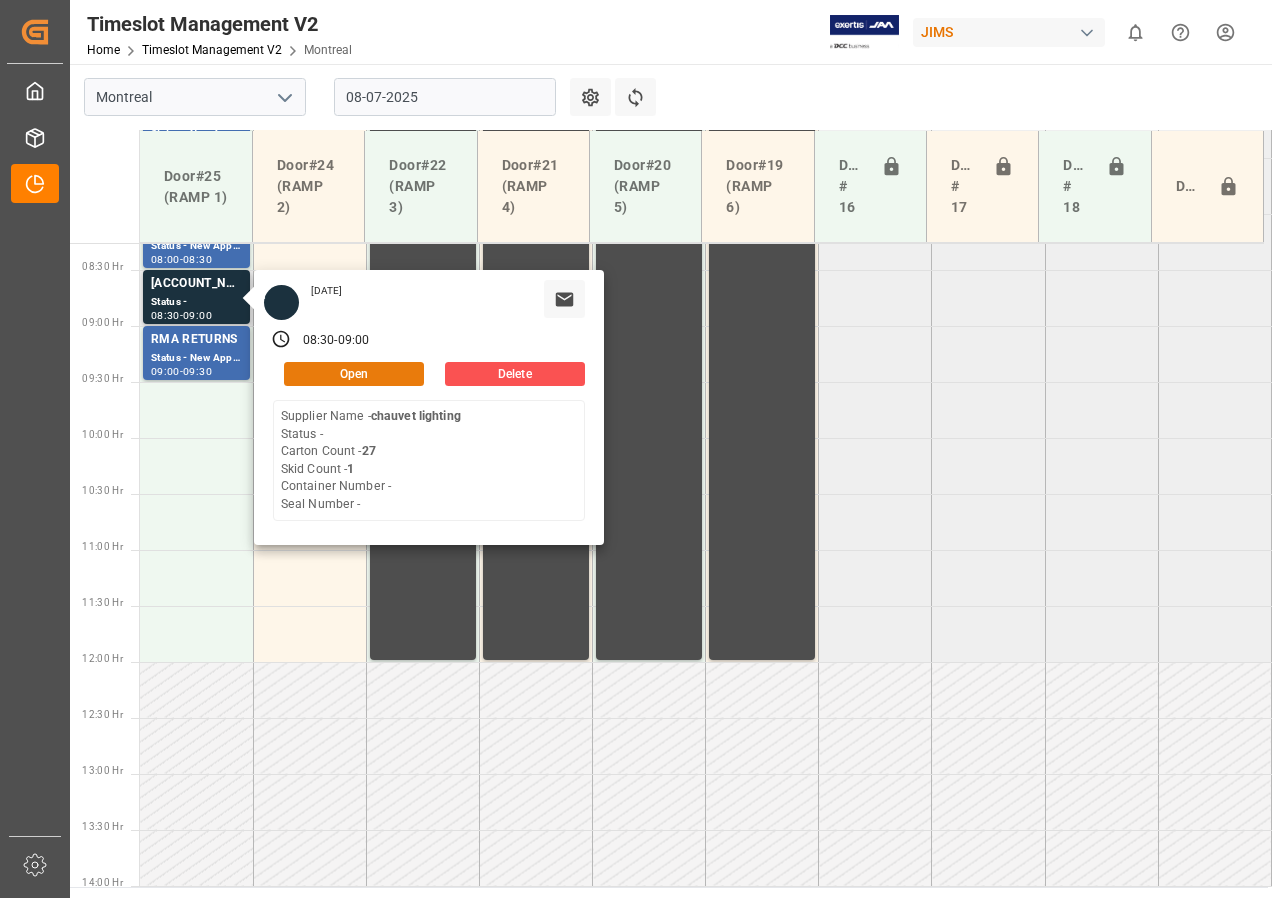 click on "Open" at bounding box center (354, 374) 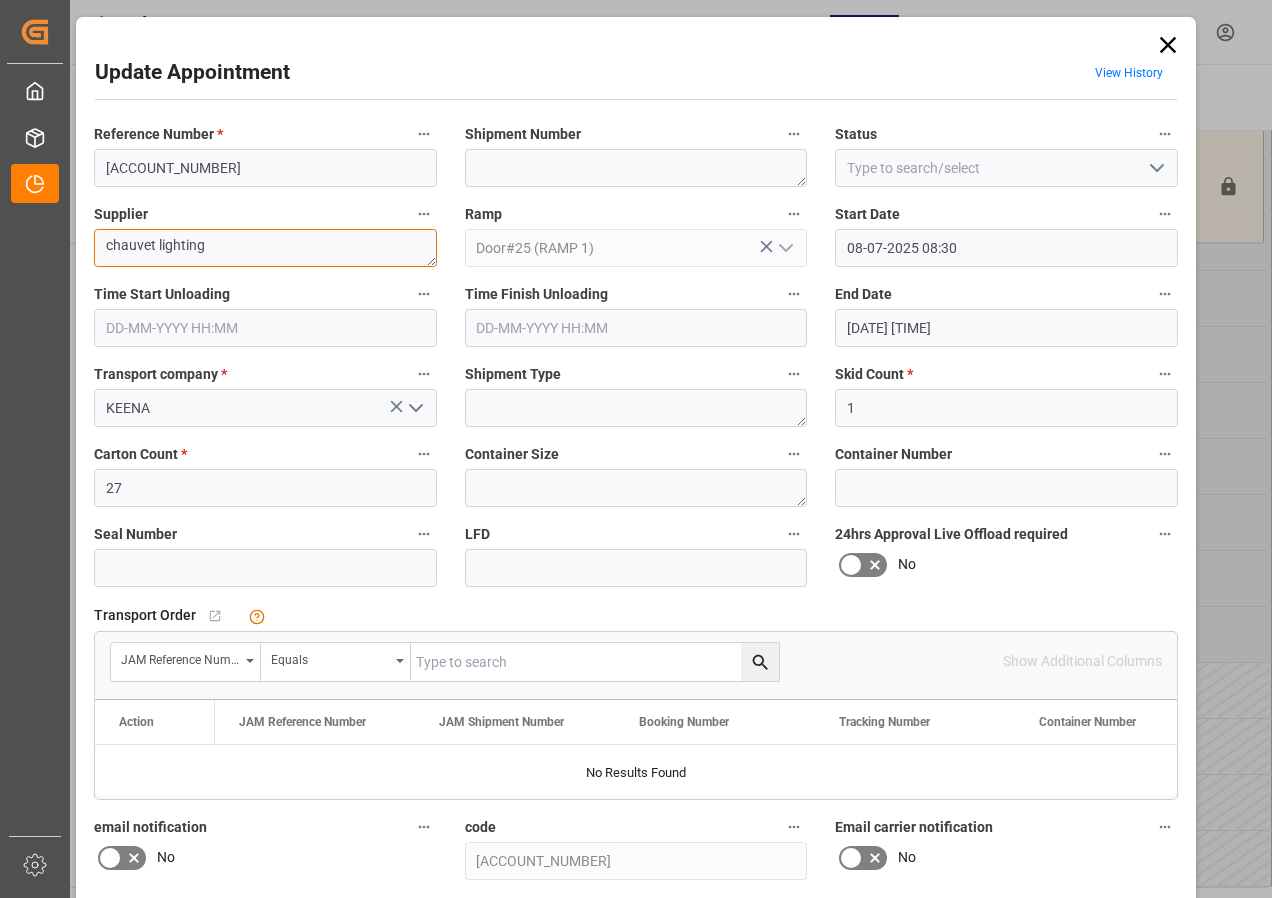 drag, startPoint x: 94, startPoint y: 250, endPoint x: 272, endPoint y: 246, distance: 178.04494 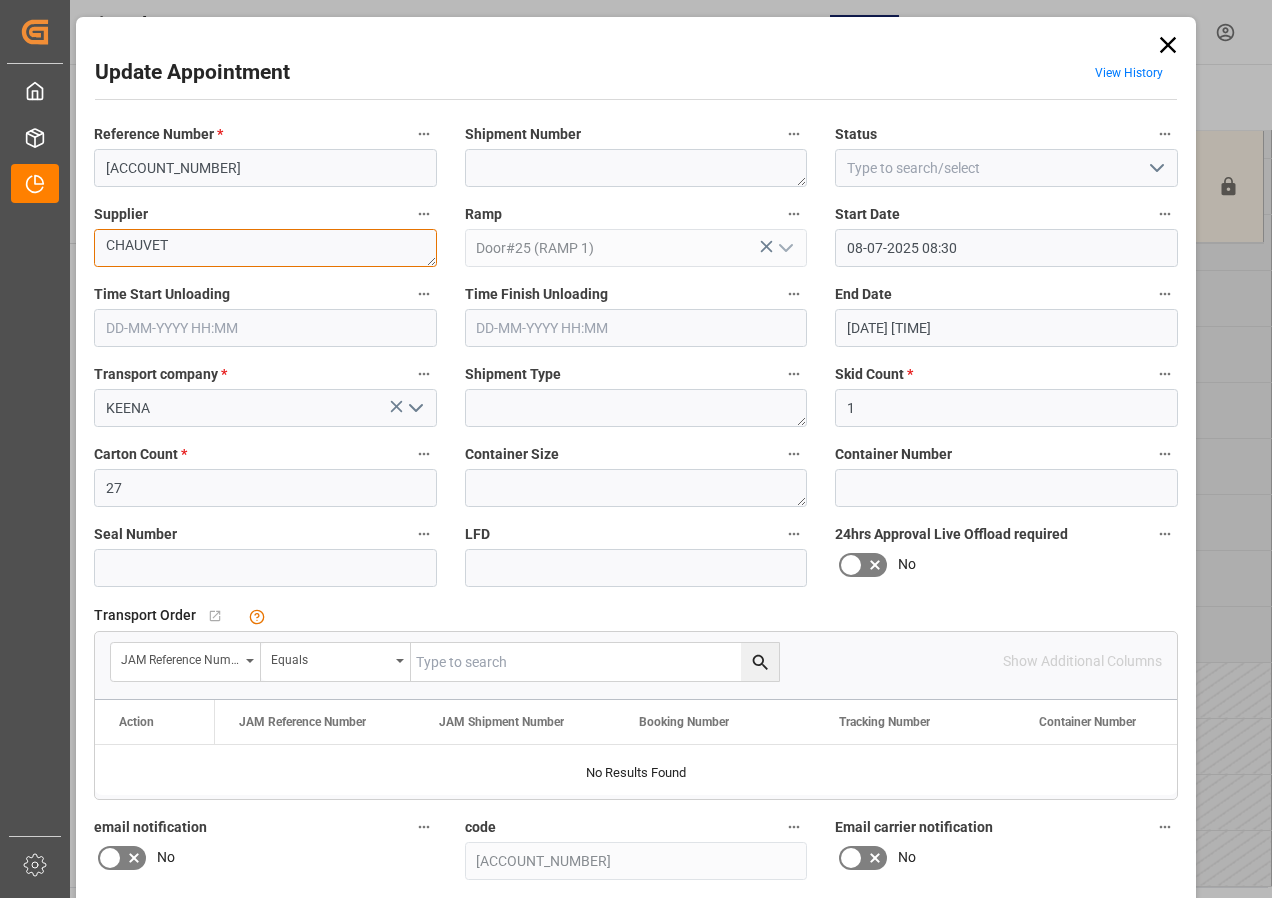 type on "CHAUVET" 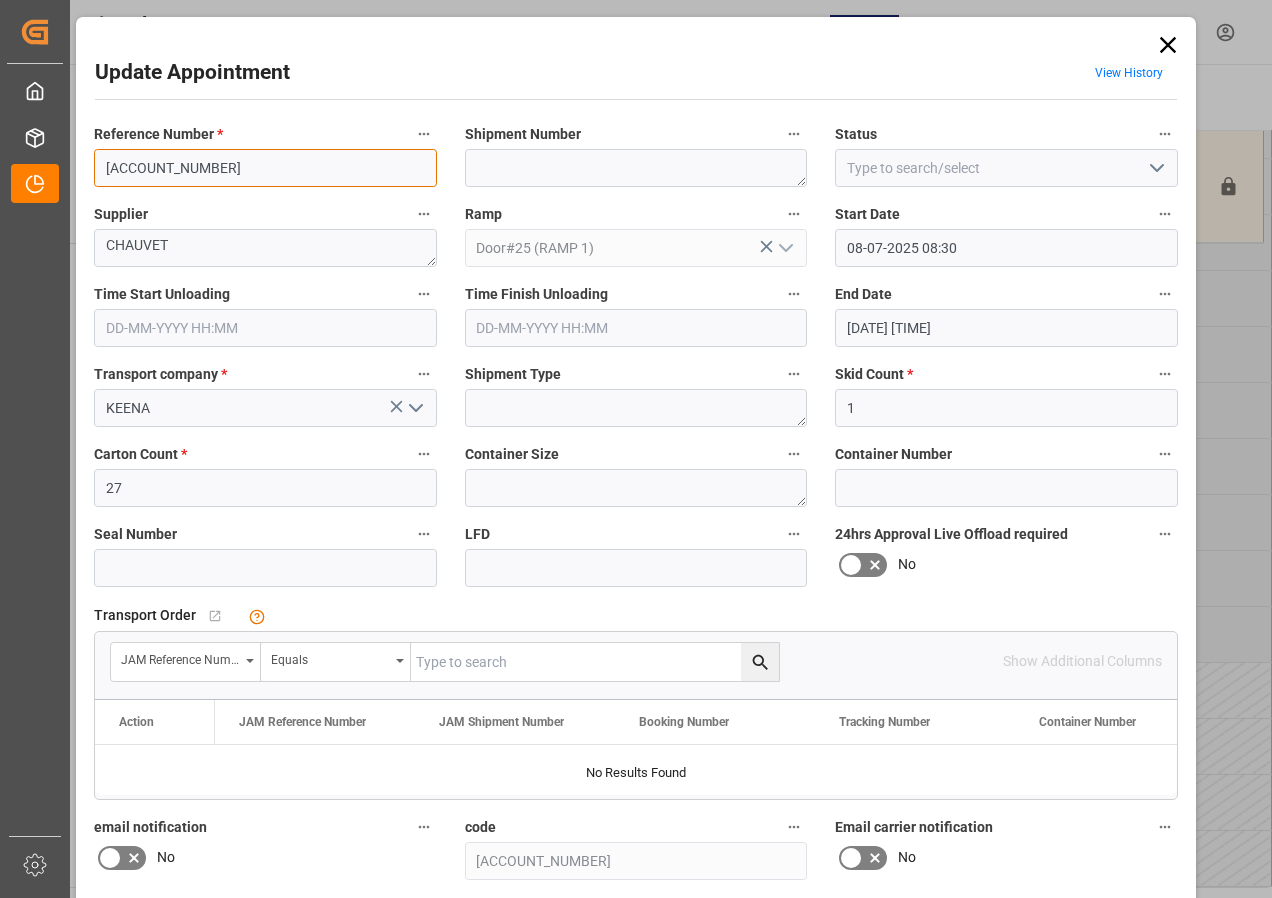 drag, startPoint x: 162, startPoint y: 165, endPoint x: 177, endPoint y: 165, distance: 15 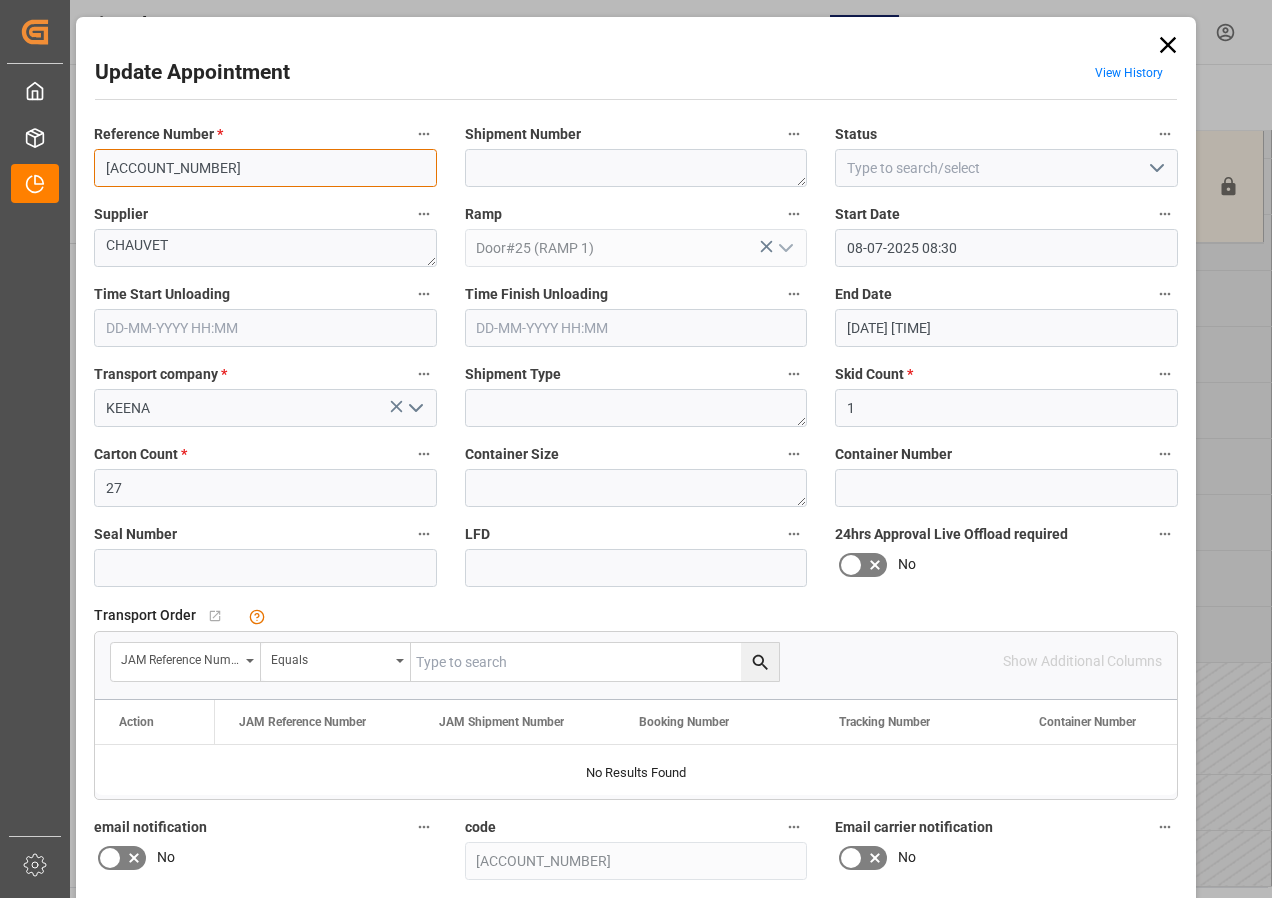 click on "77-9859-us" at bounding box center [265, 168] 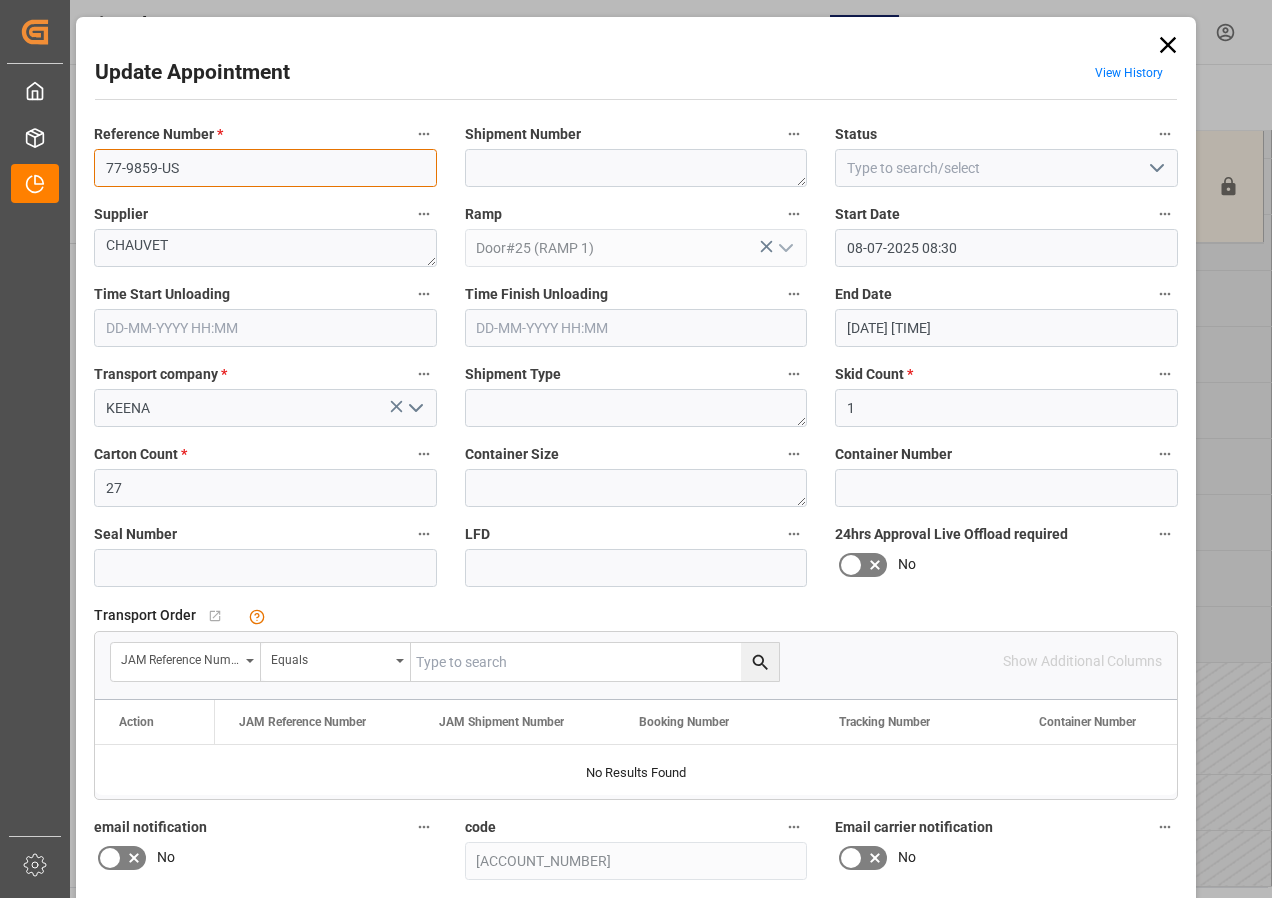 type on "77-9859-US" 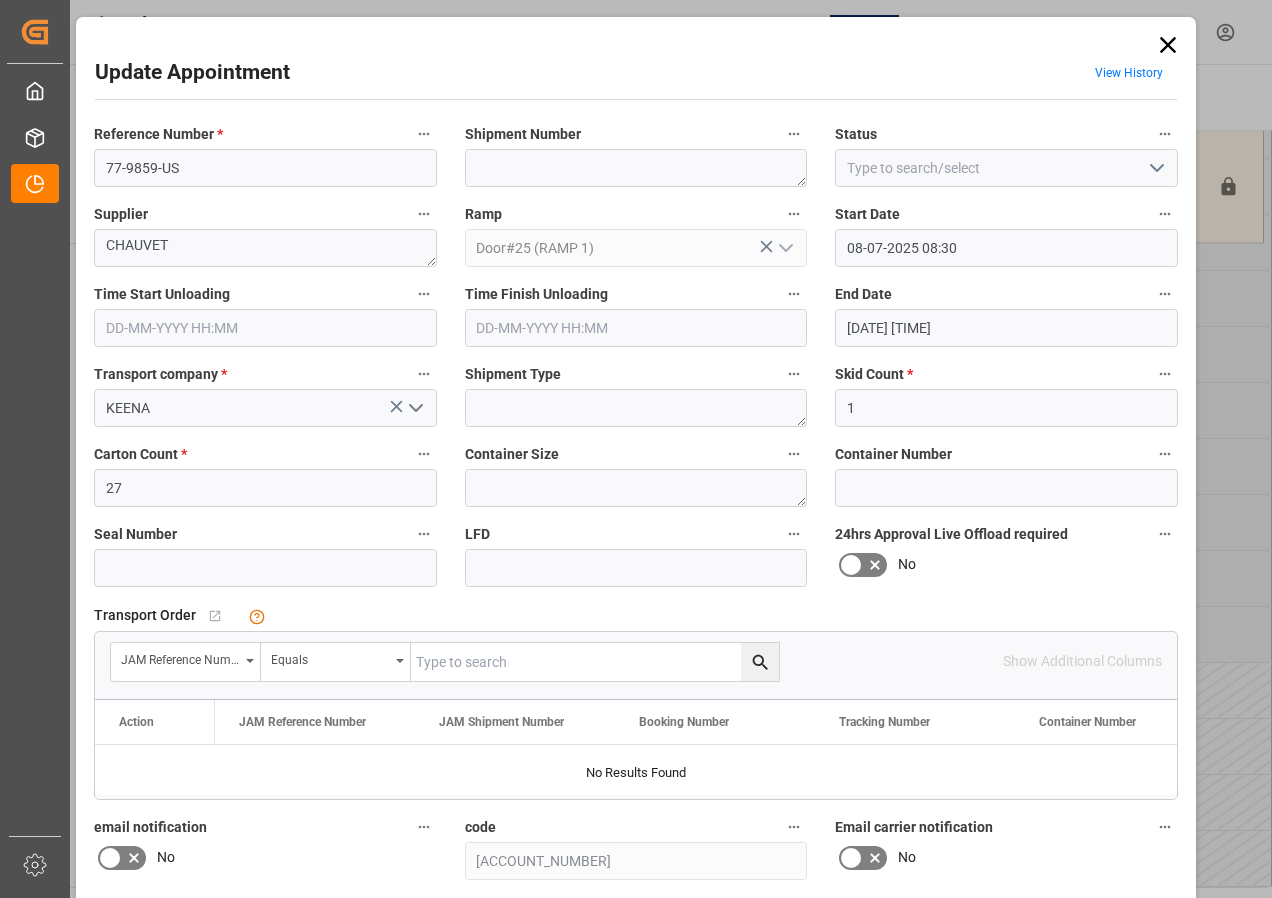 click at bounding box center [595, 662] 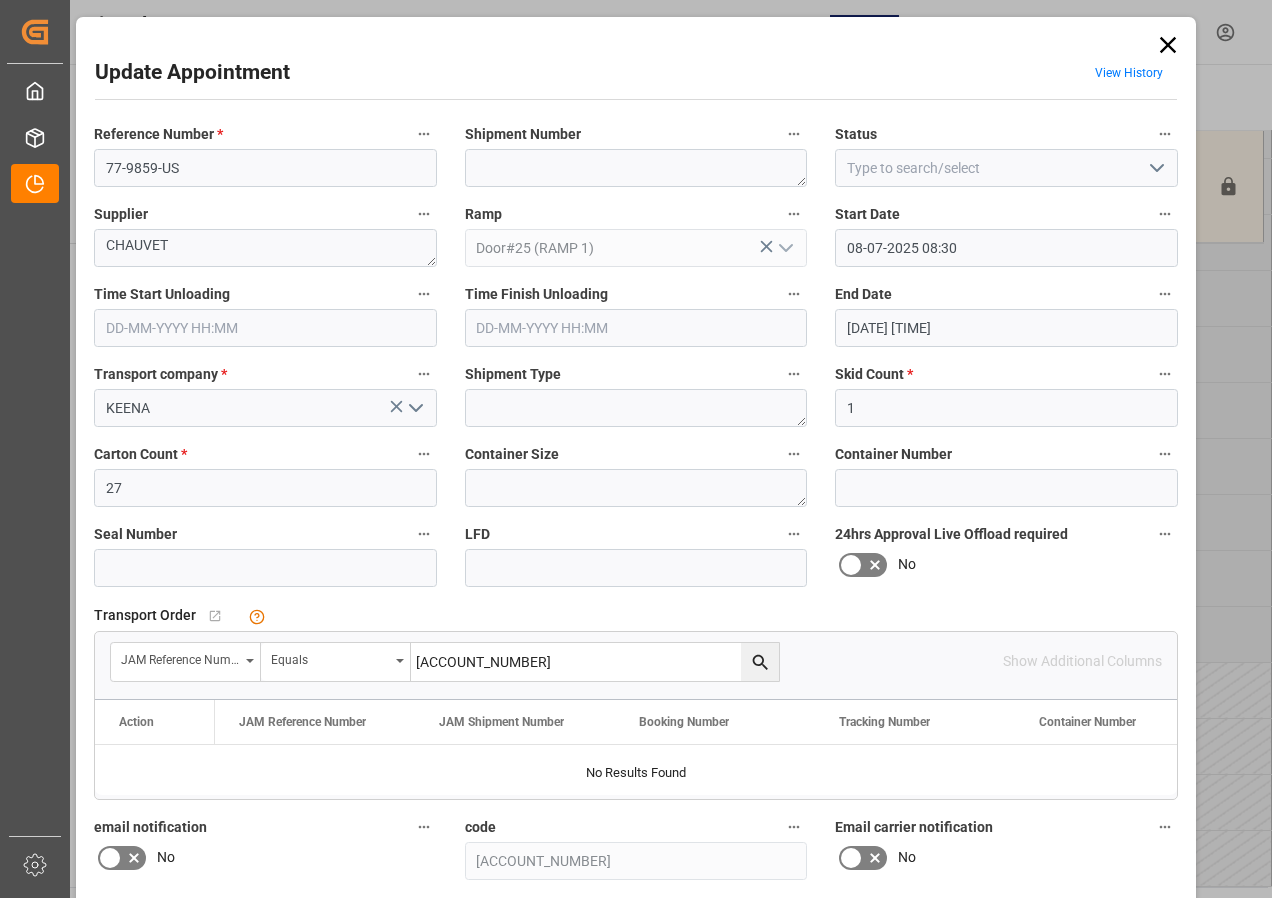 type on "77-9859-us" 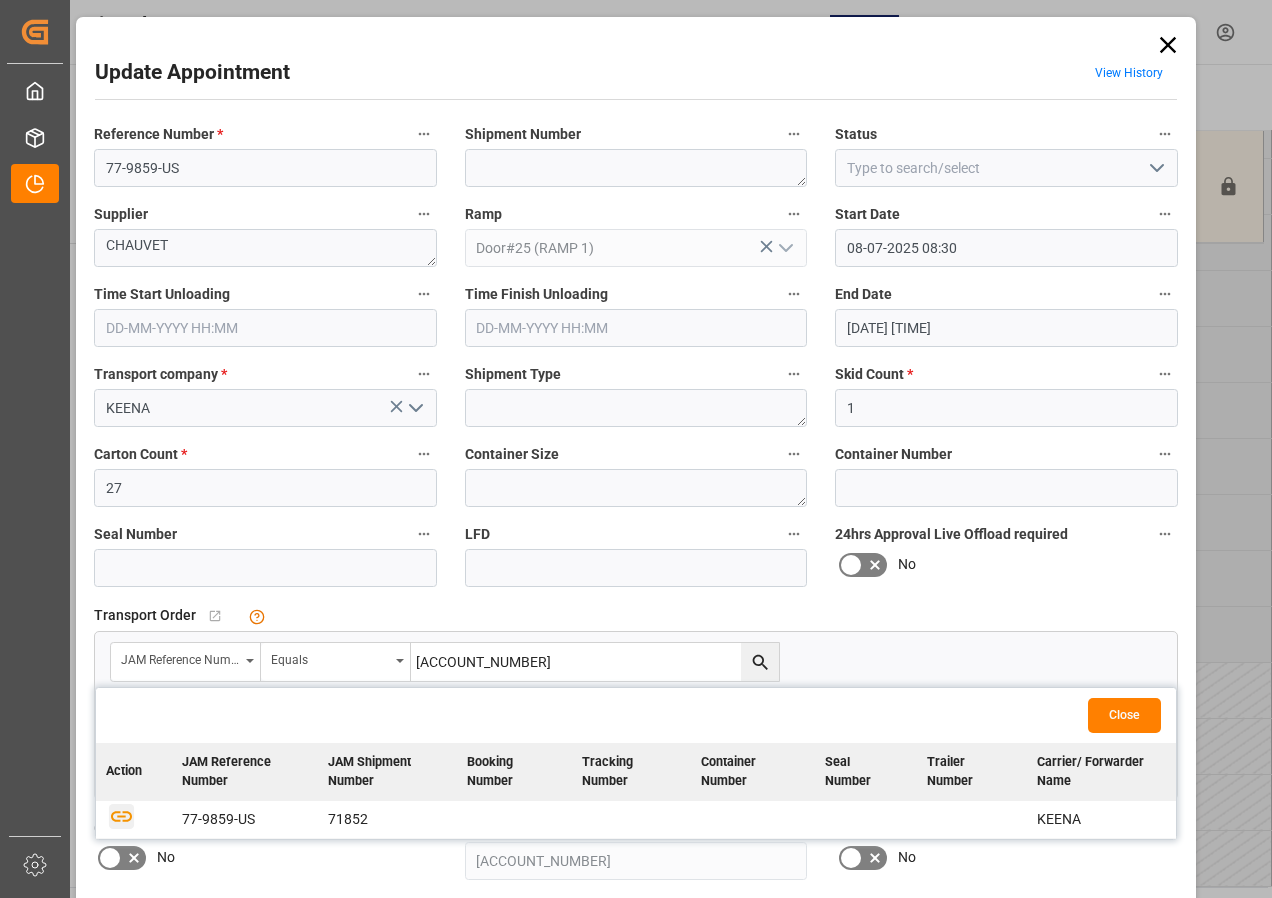 click at bounding box center [121, 815] 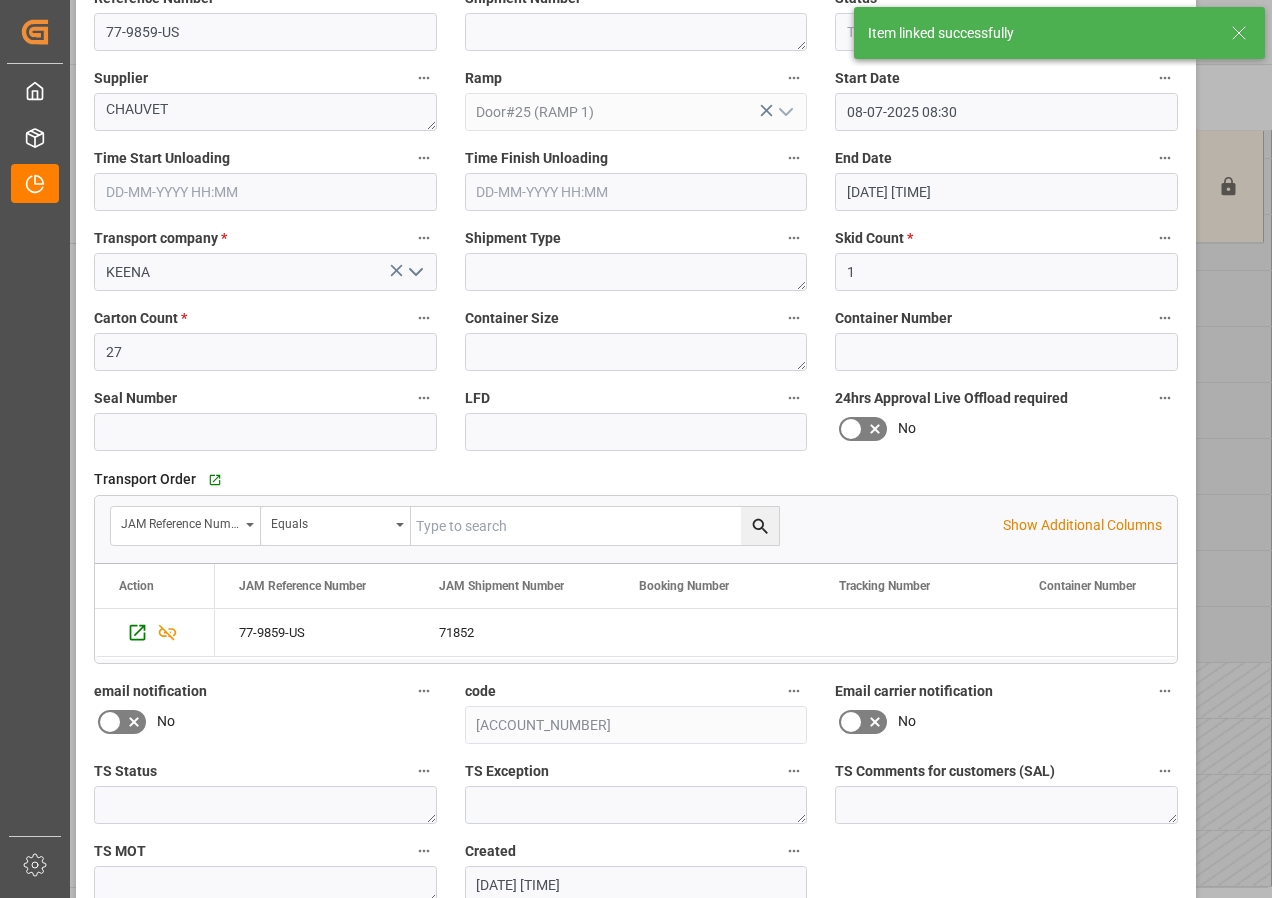 scroll, scrollTop: 244, scrollLeft: 0, axis: vertical 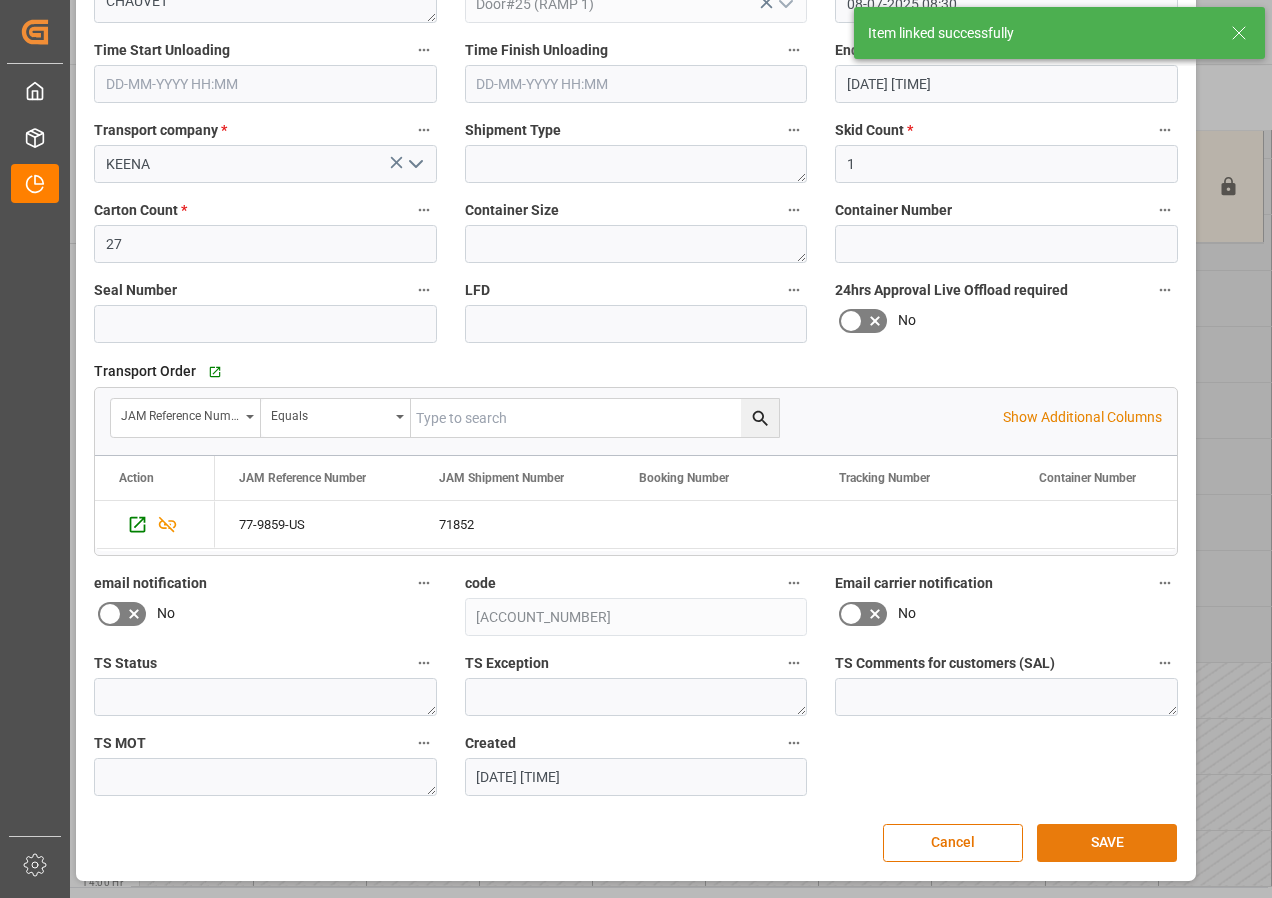 drag, startPoint x: 1079, startPoint y: 841, endPoint x: 1017, endPoint y: 833, distance: 62.514 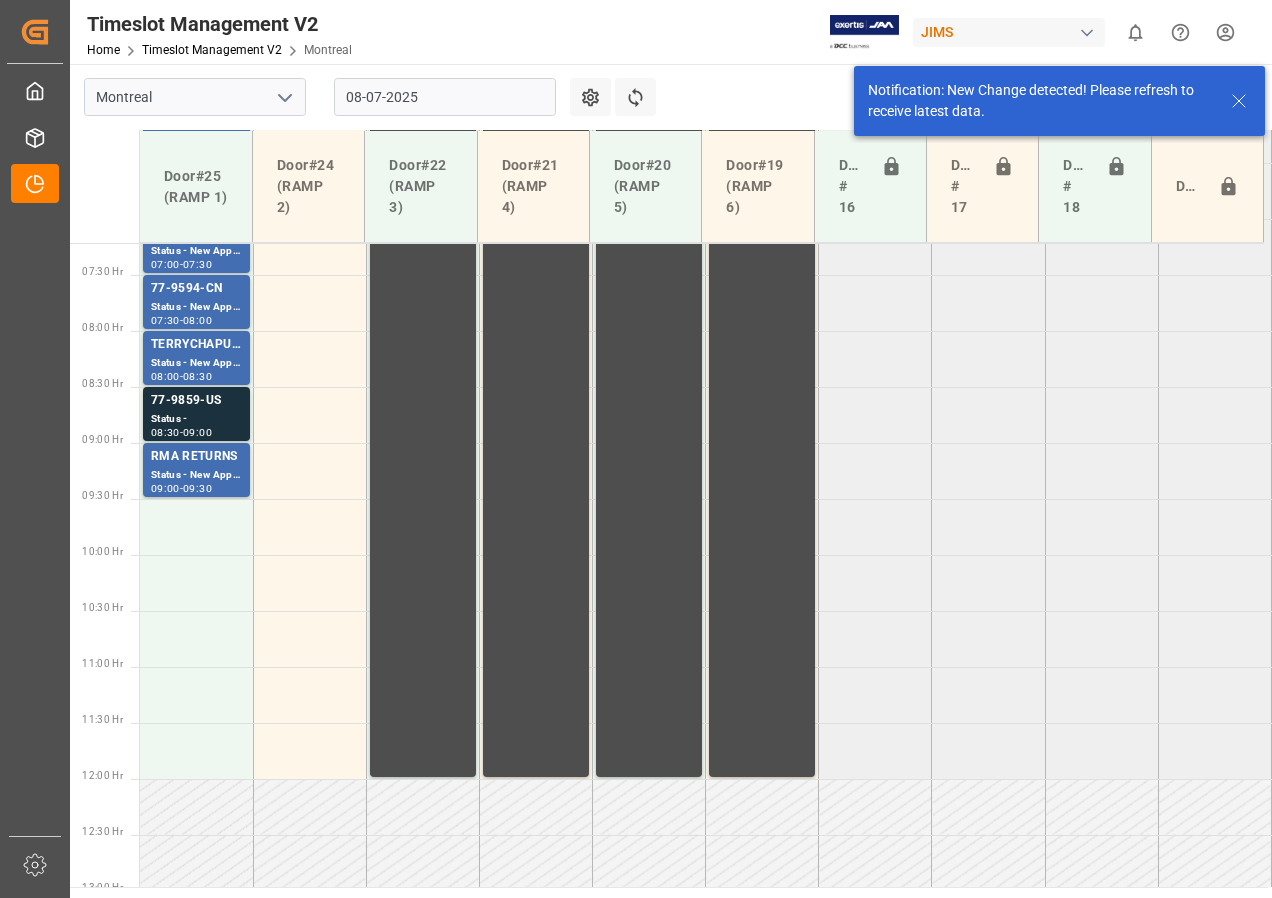 scroll, scrollTop: 813, scrollLeft: 0, axis: vertical 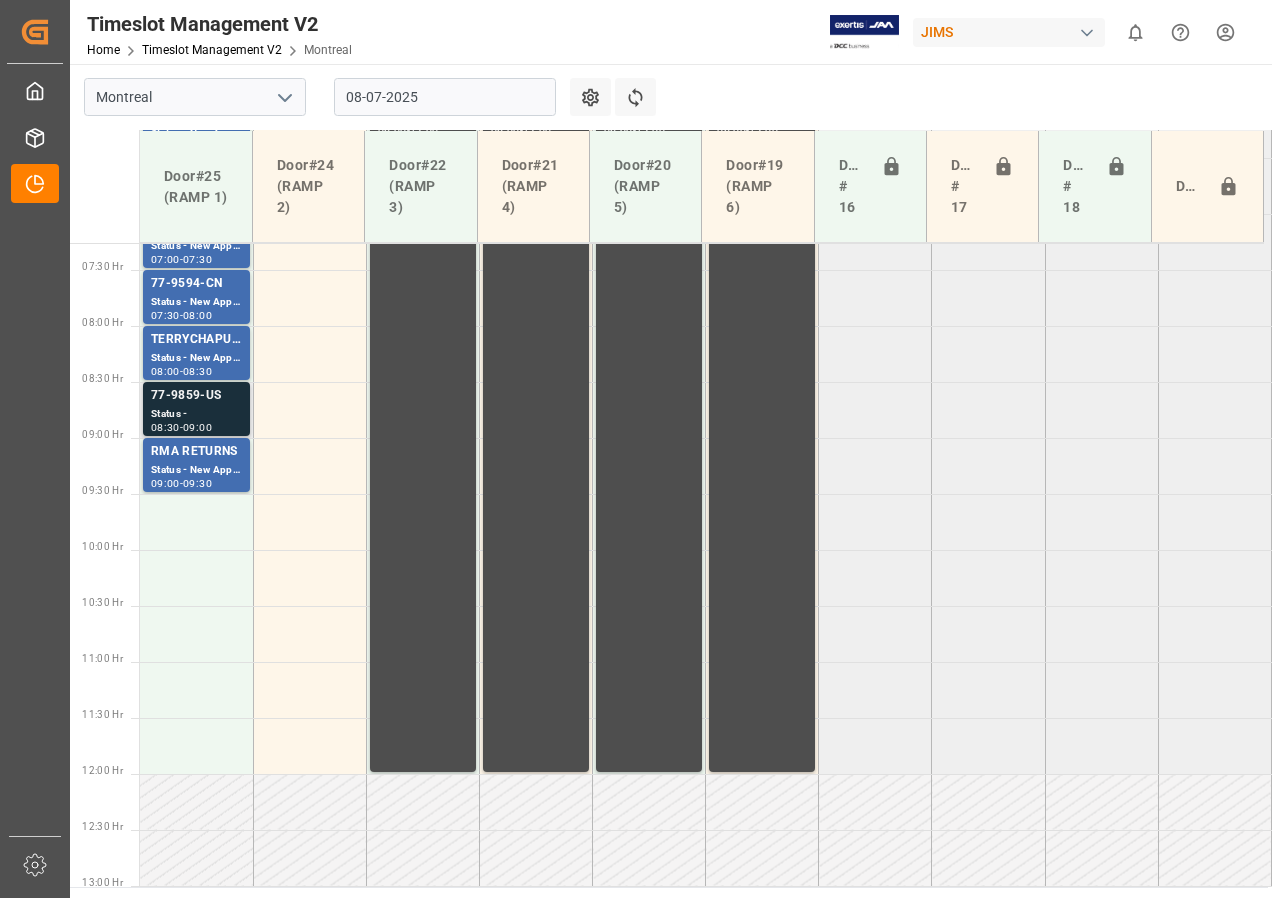 click on "Status -" at bounding box center [196, 134] 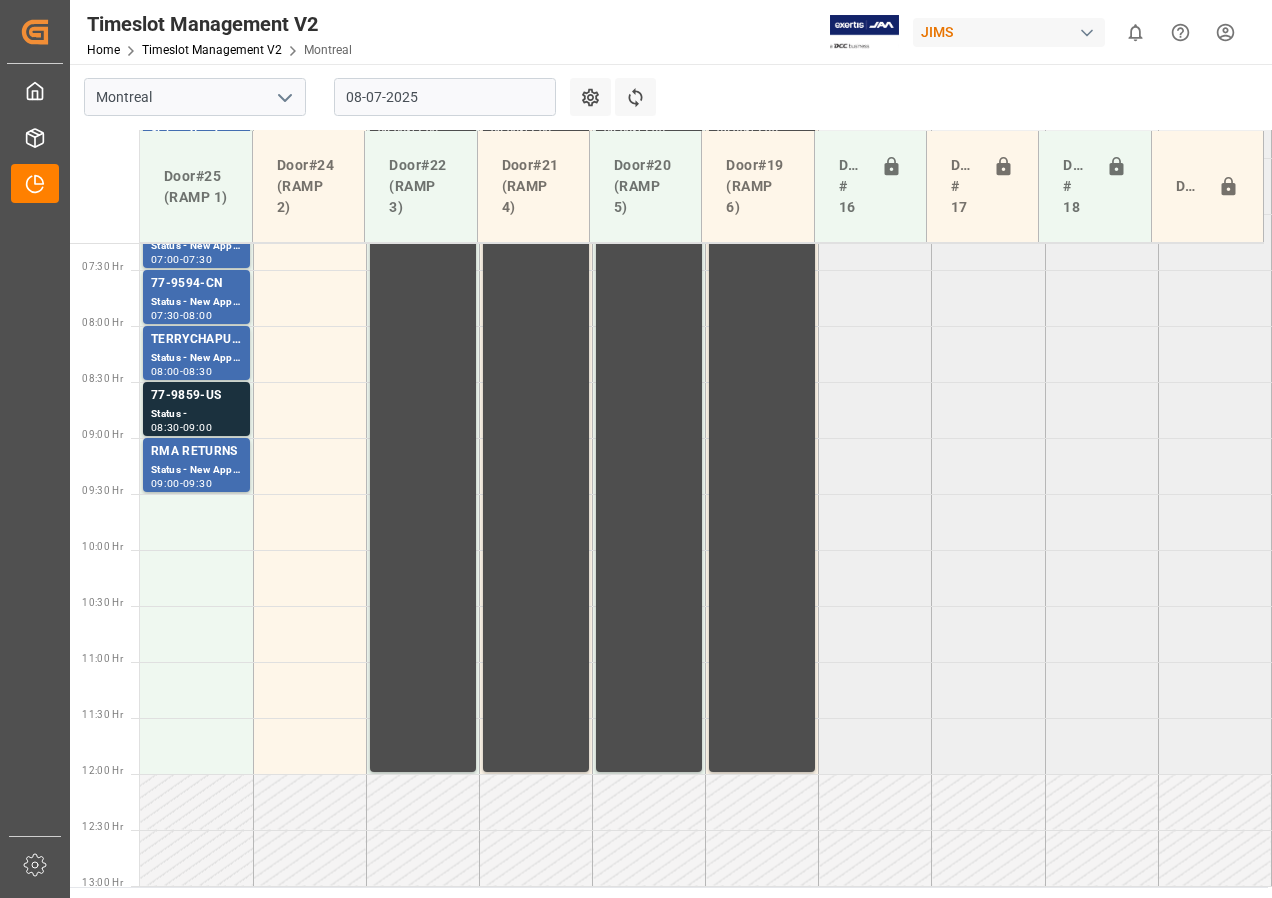 click on "77-9859-US" at bounding box center [196, 116] 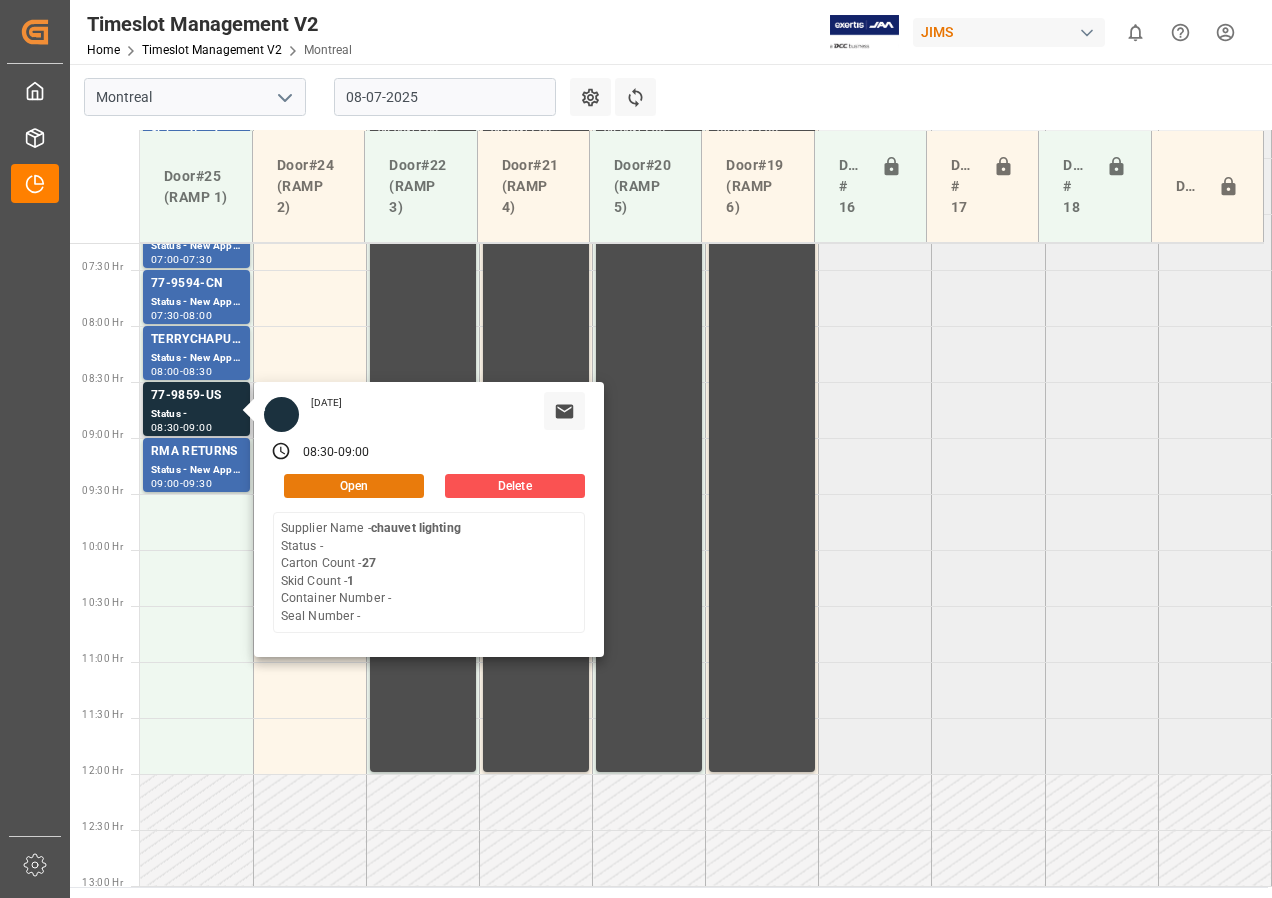 click on "Open" at bounding box center [354, 486] 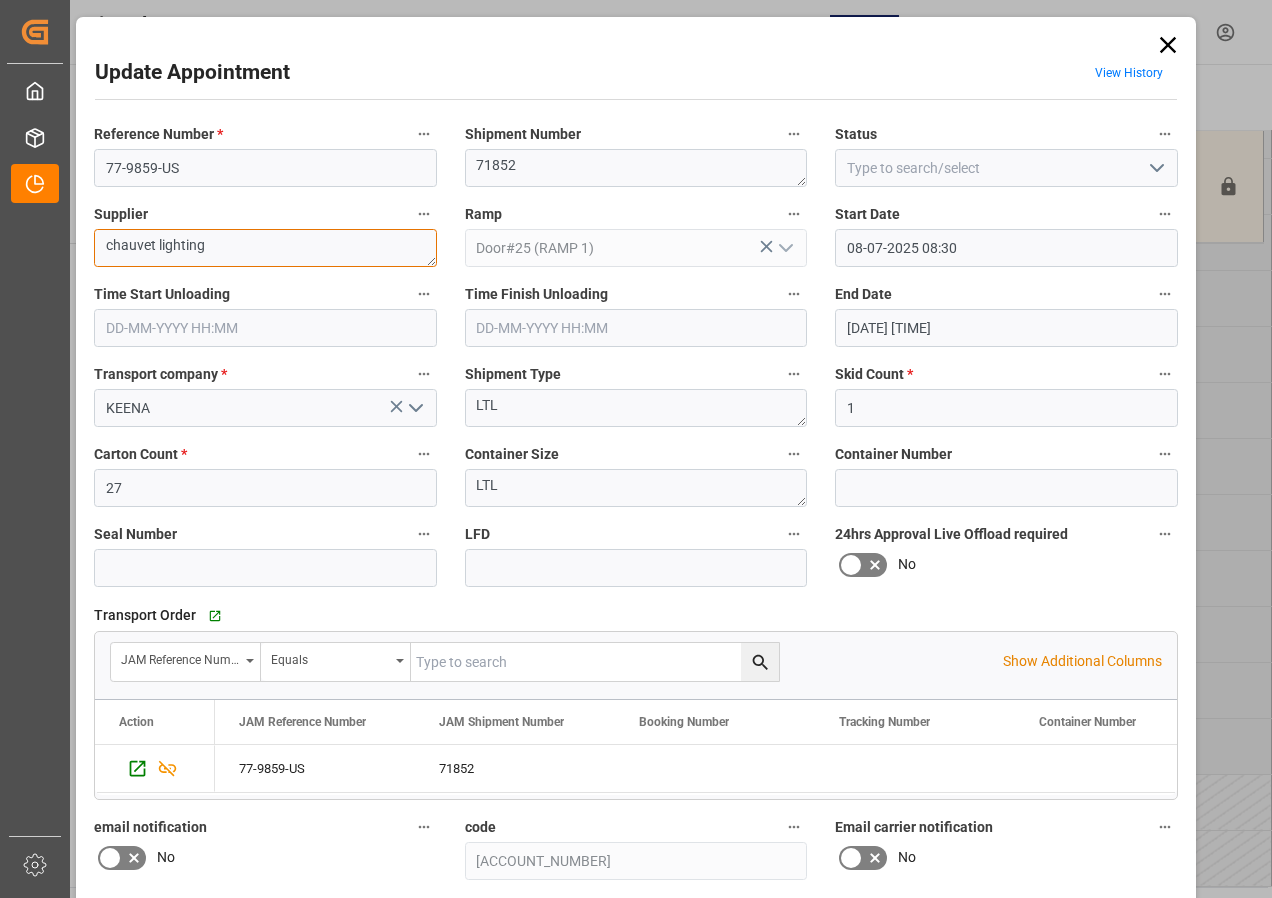 click on "chauvet lighting" at bounding box center [265, 248] 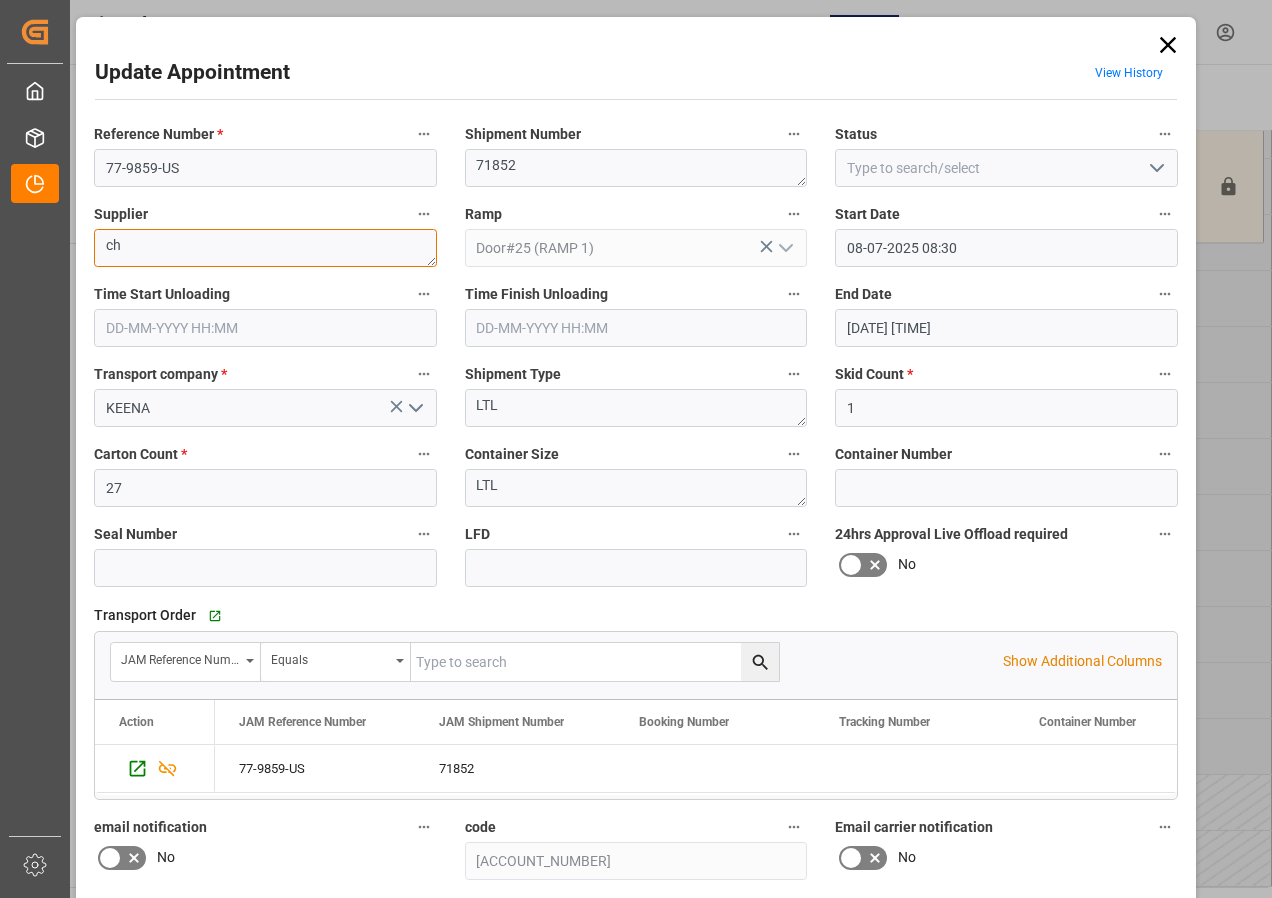 type on "c" 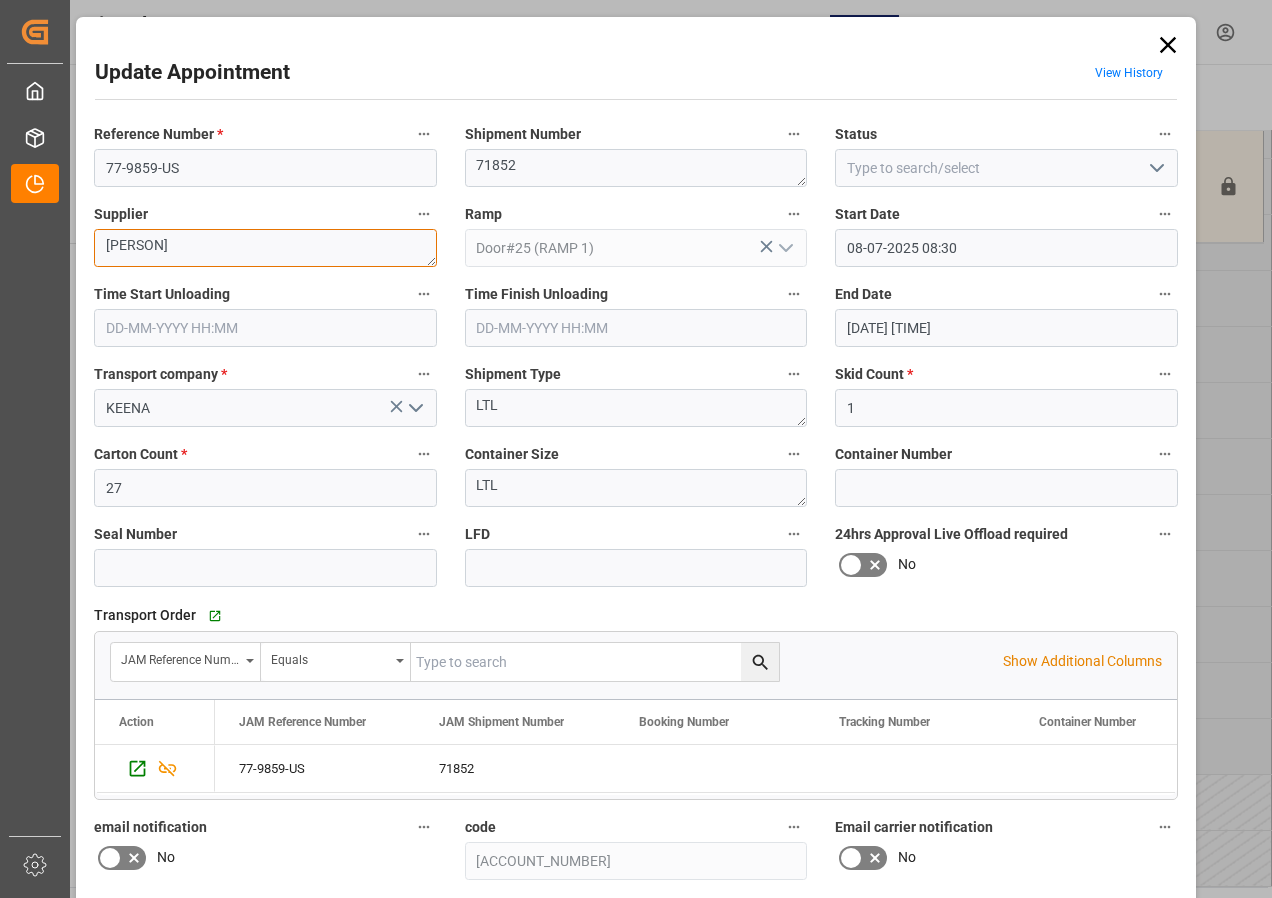 click on "CHAUVET IN06(" at bounding box center [265, 248] 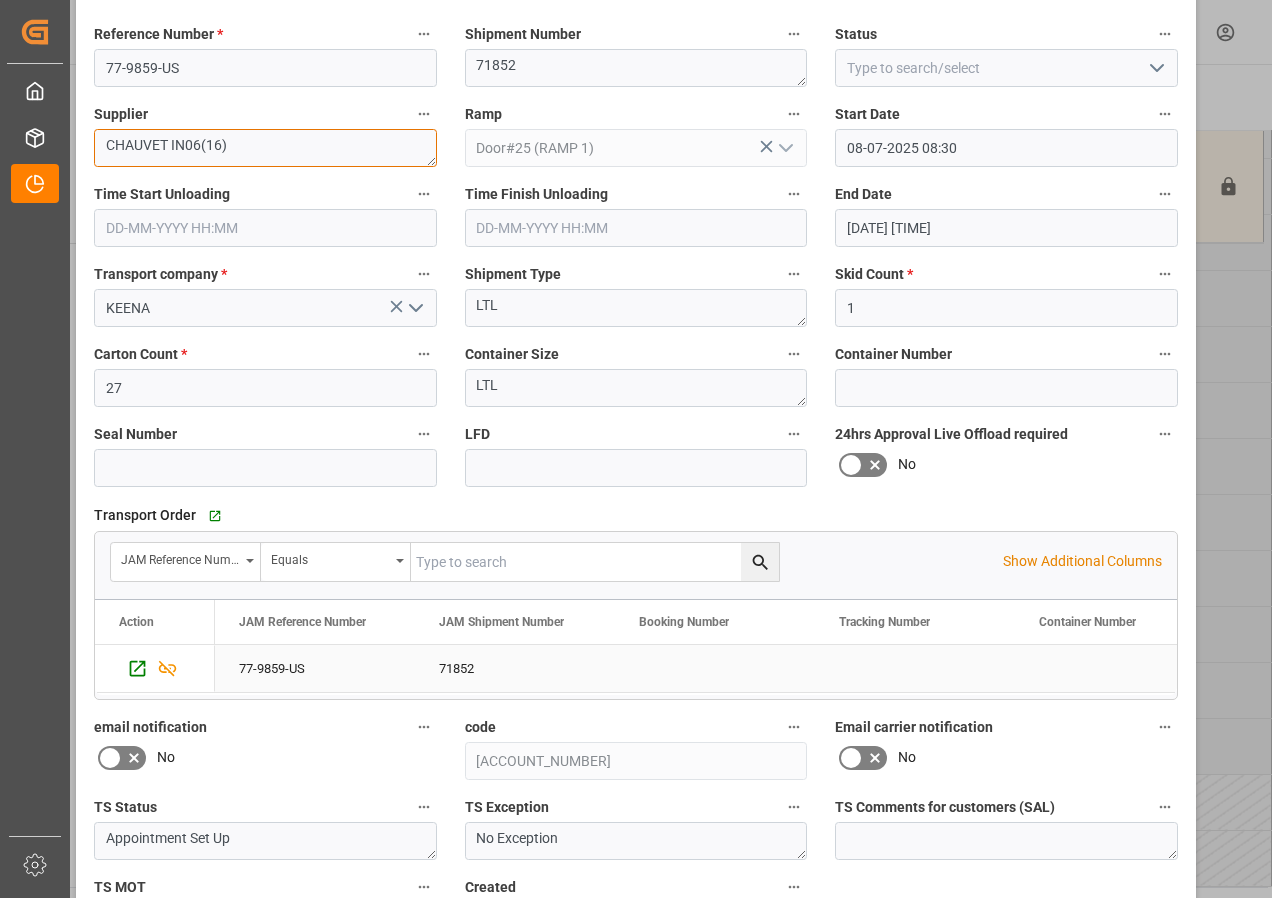scroll, scrollTop: 244, scrollLeft: 0, axis: vertical 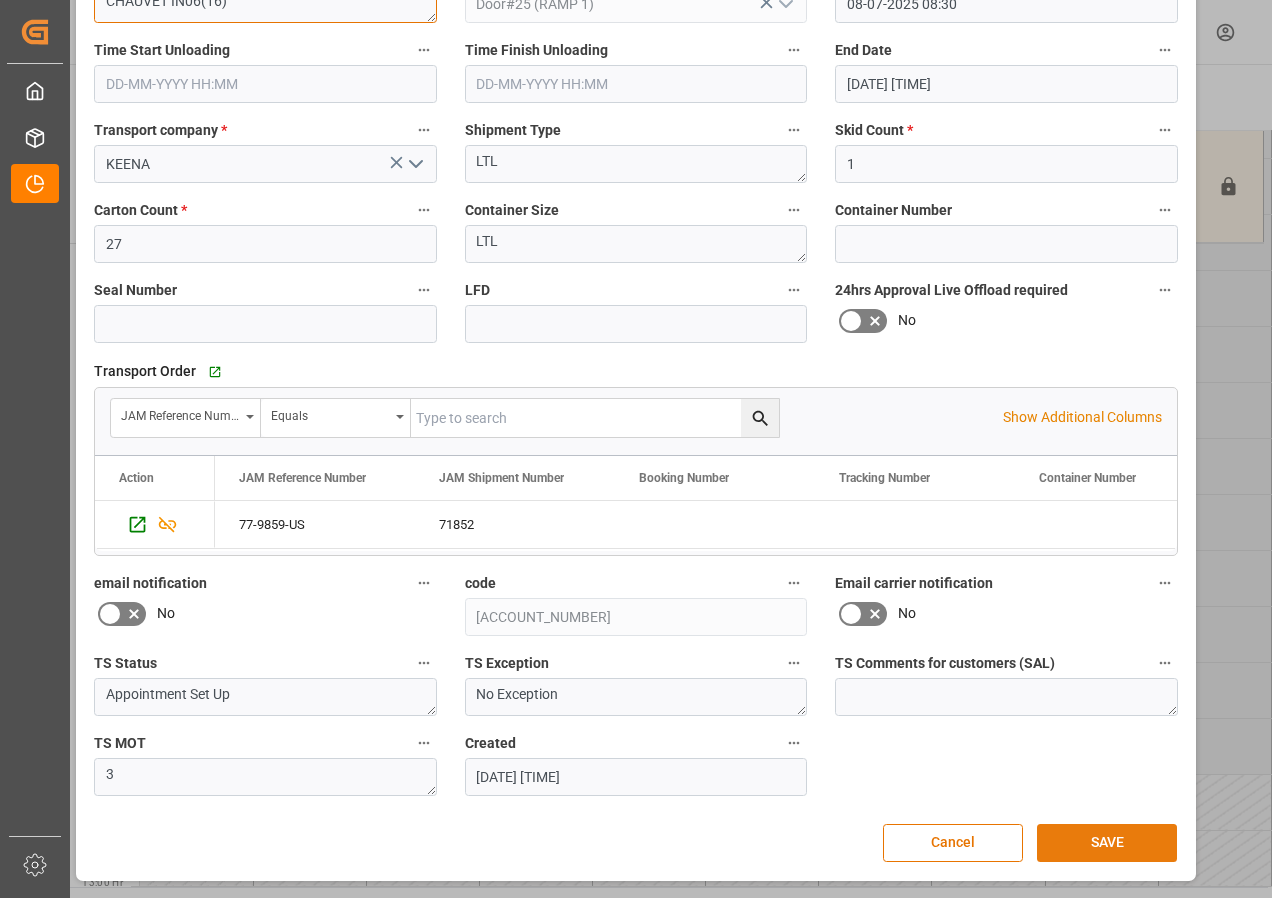 type on "CHAUVET IN06(16)" 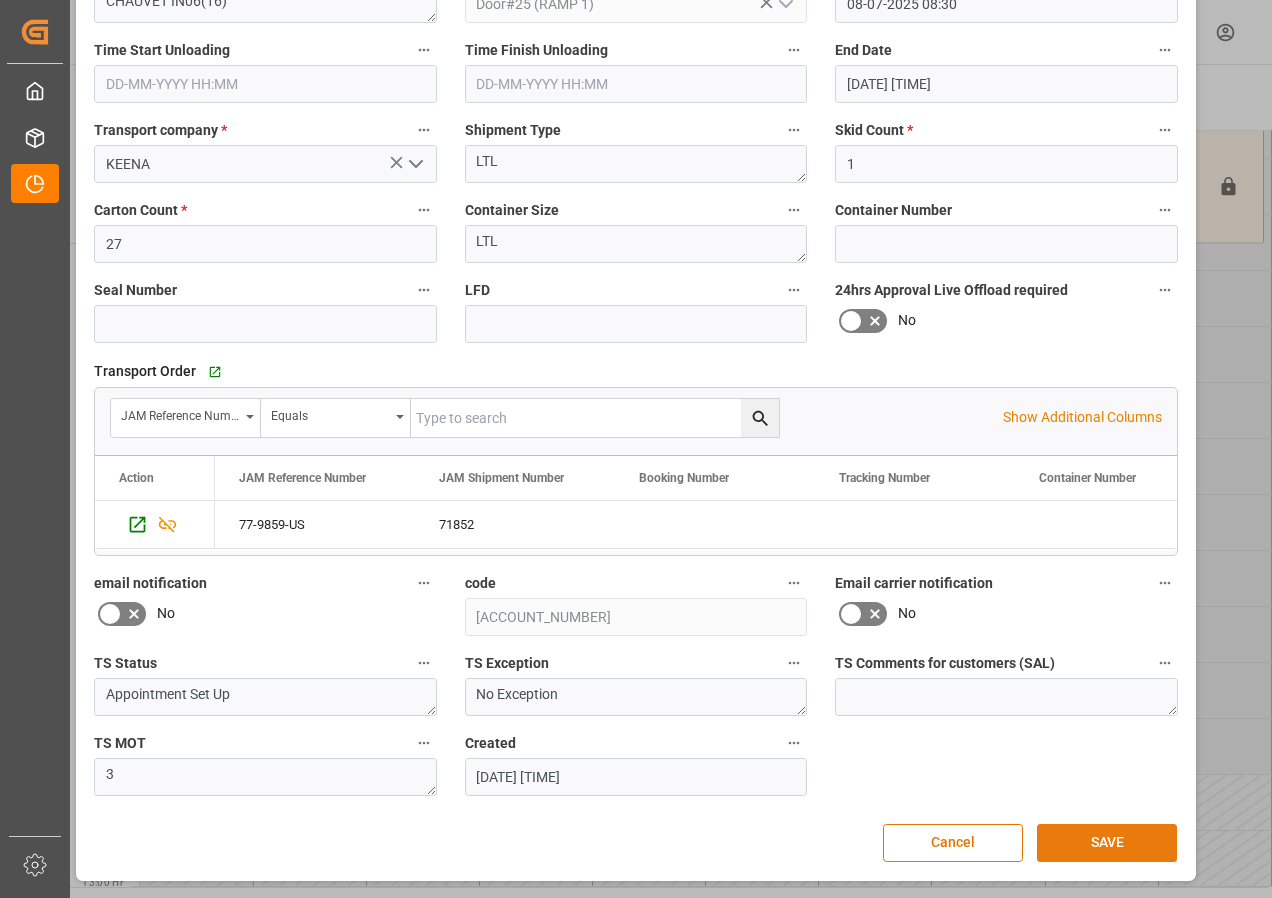 click on "SAVE" at bounding box center (1107, 843) 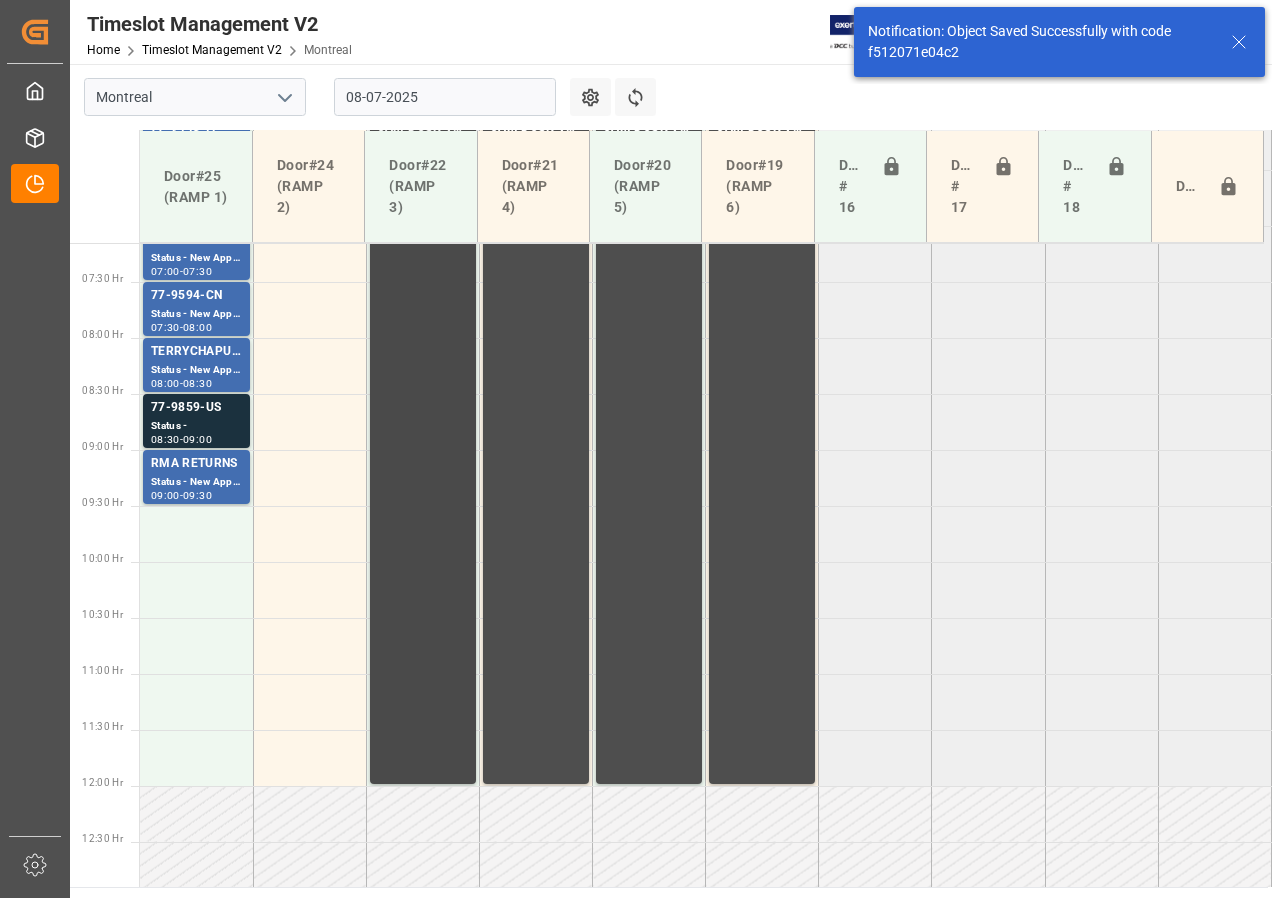 scroll, scrollTop: 813, scrollLeft: 0, axis: vertical 